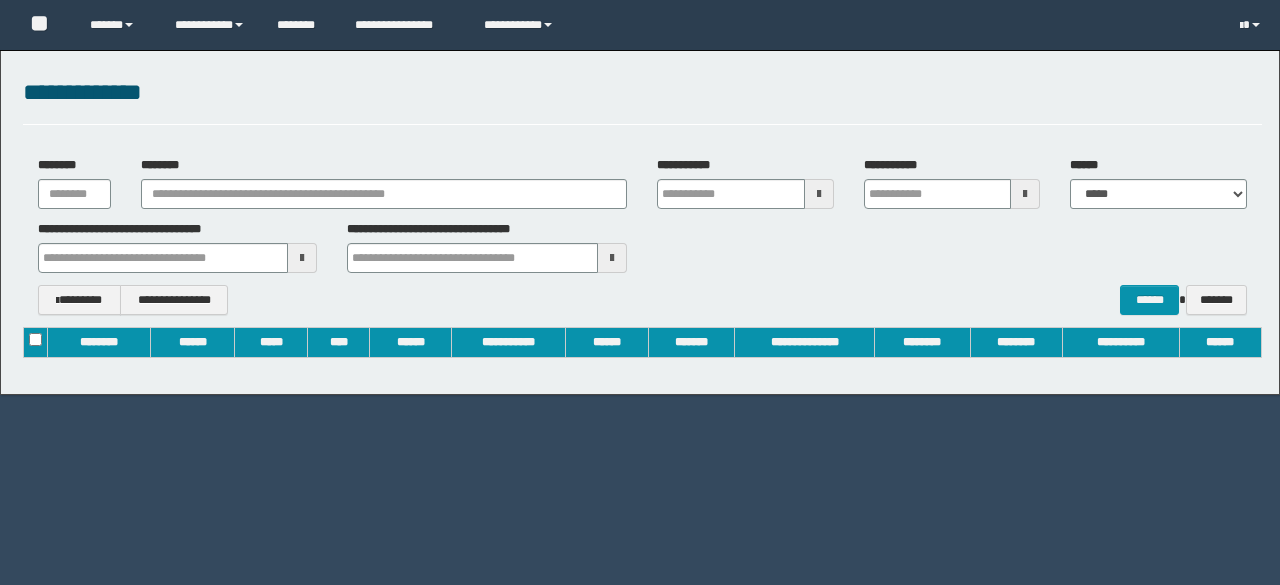 scroll, scrollTop: 0, scrollLeft: 0, axis: both 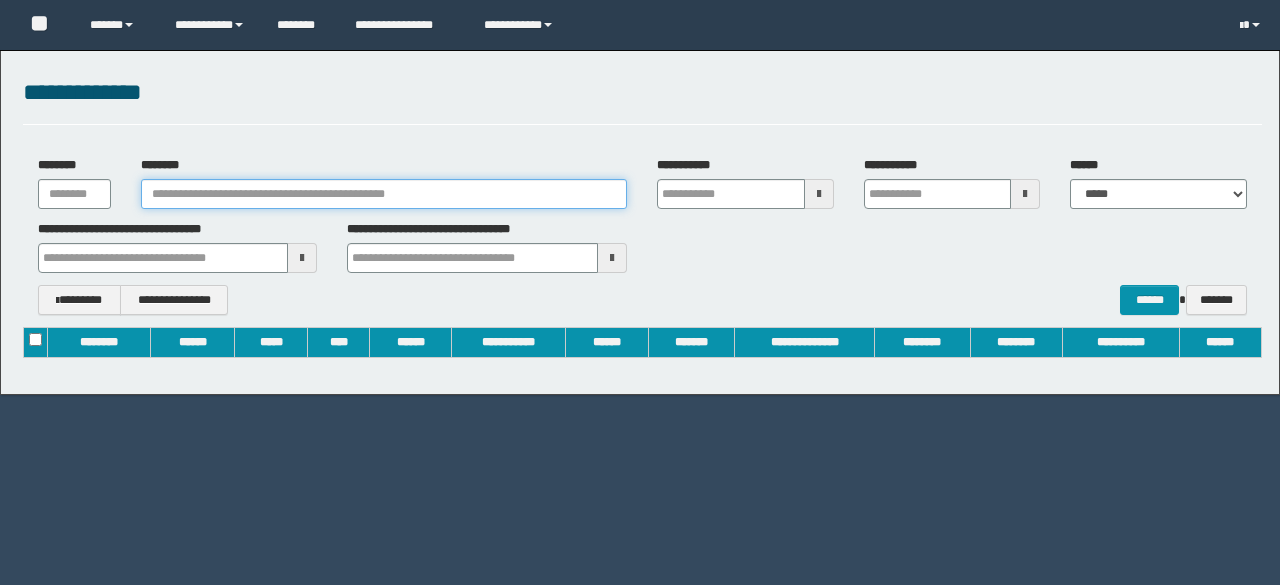 click on "********" at bounding box center [384, 194] 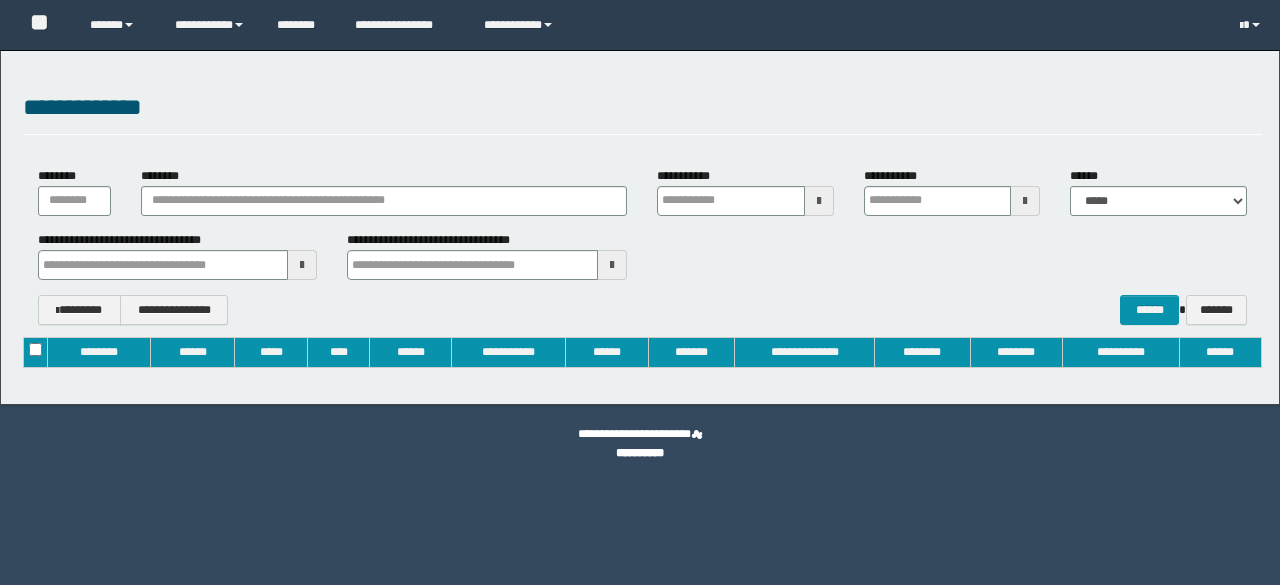 type on "**********" 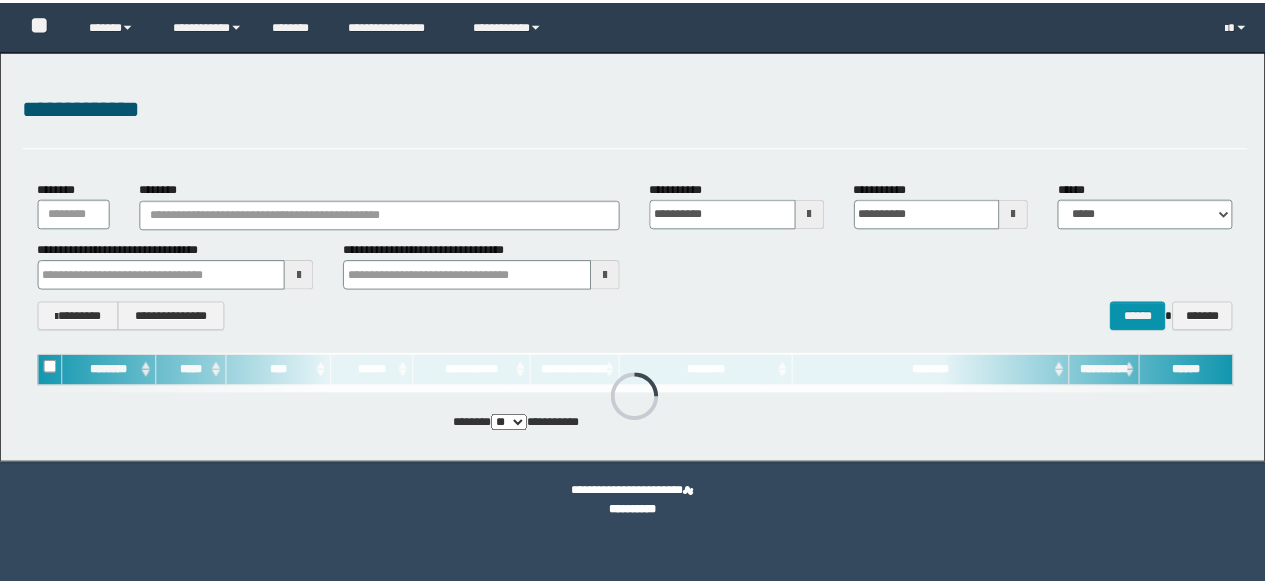scroll, scrollTop: 0, scrollLeft: 0, axis: both 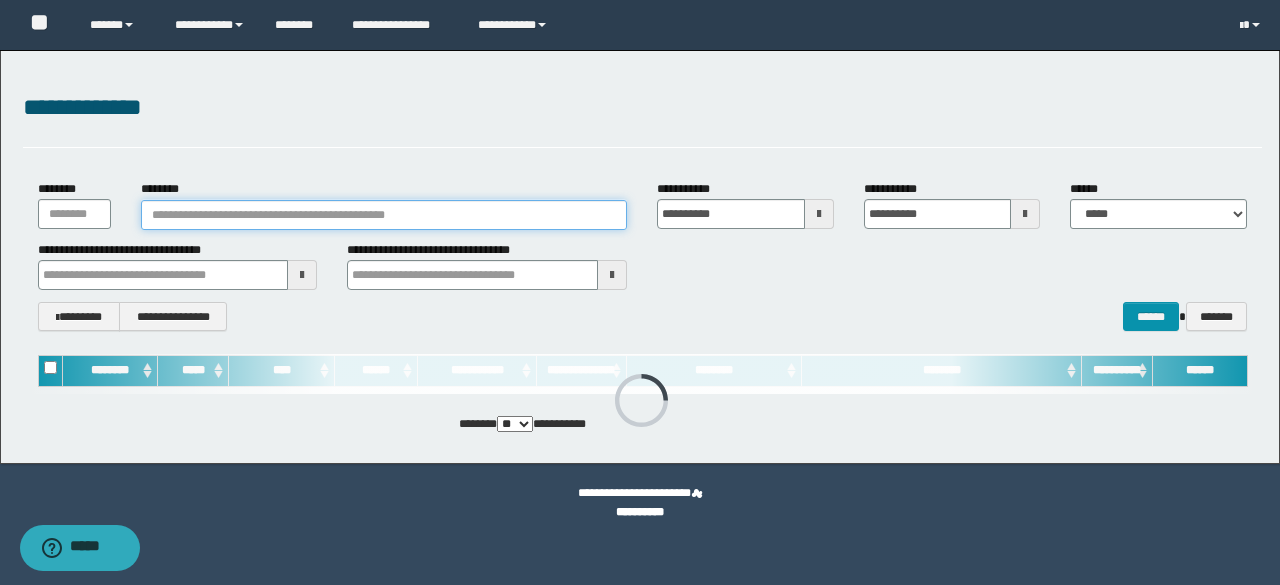click on "********" at bounding box center (384, 215) 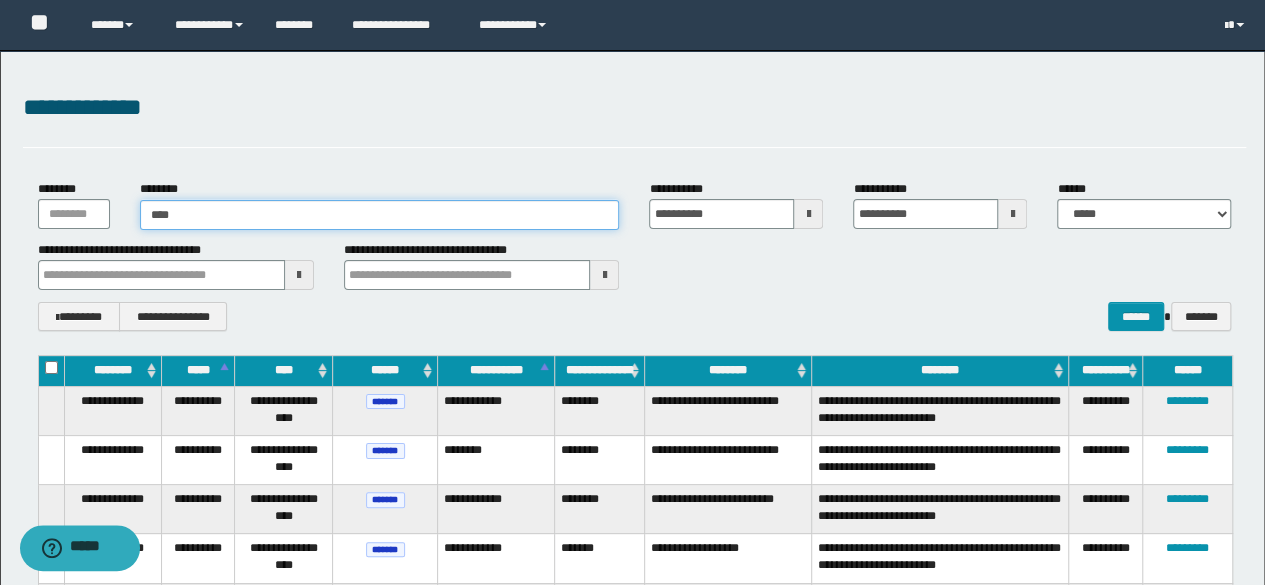 type on "*****" 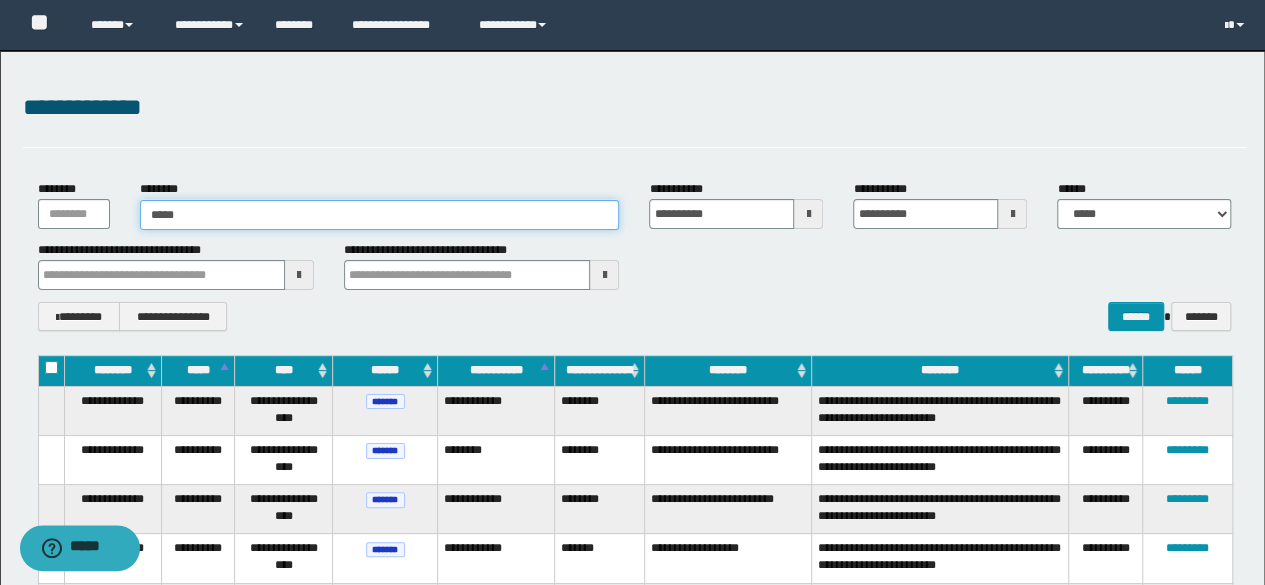 type on "*****" 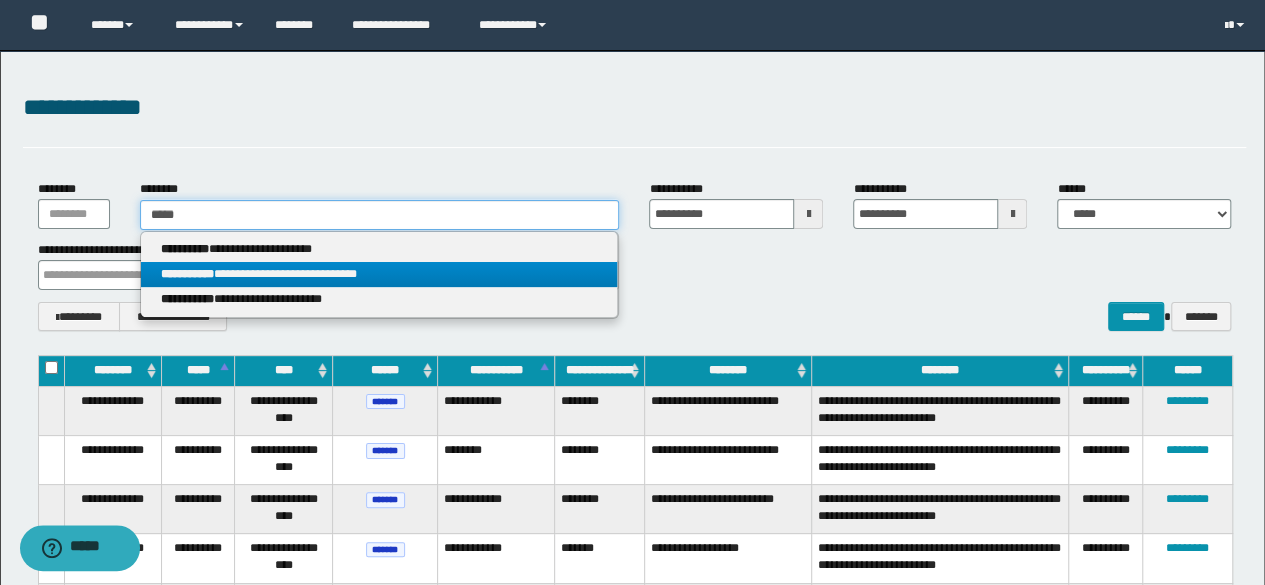 type on "*****" 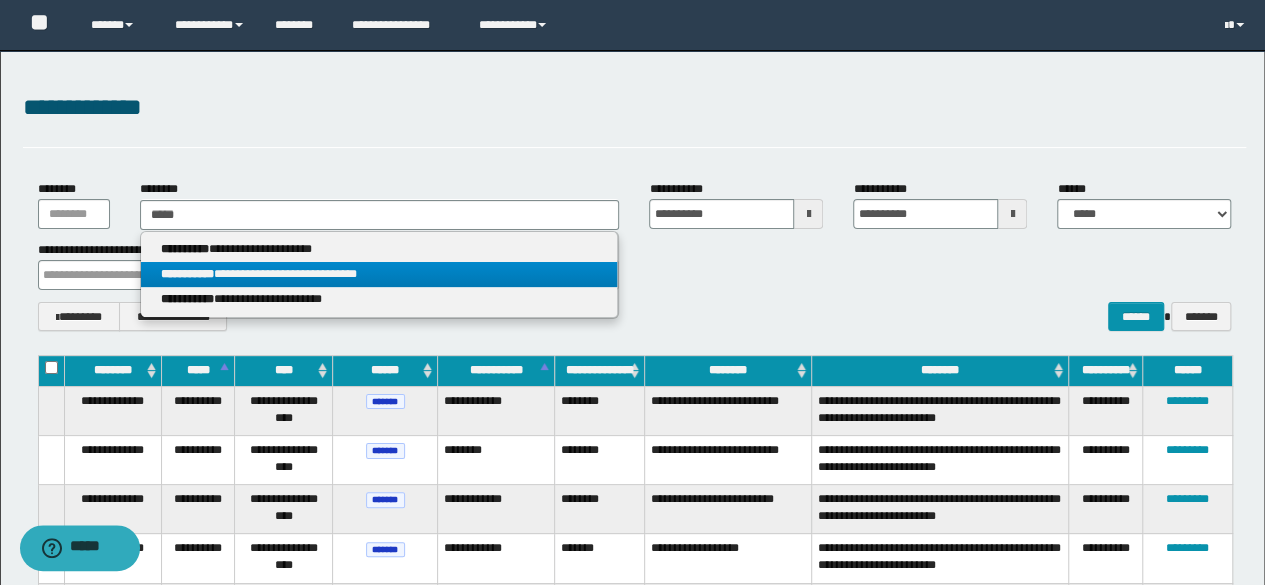 click on "**********" at bounding box center (379, 274) 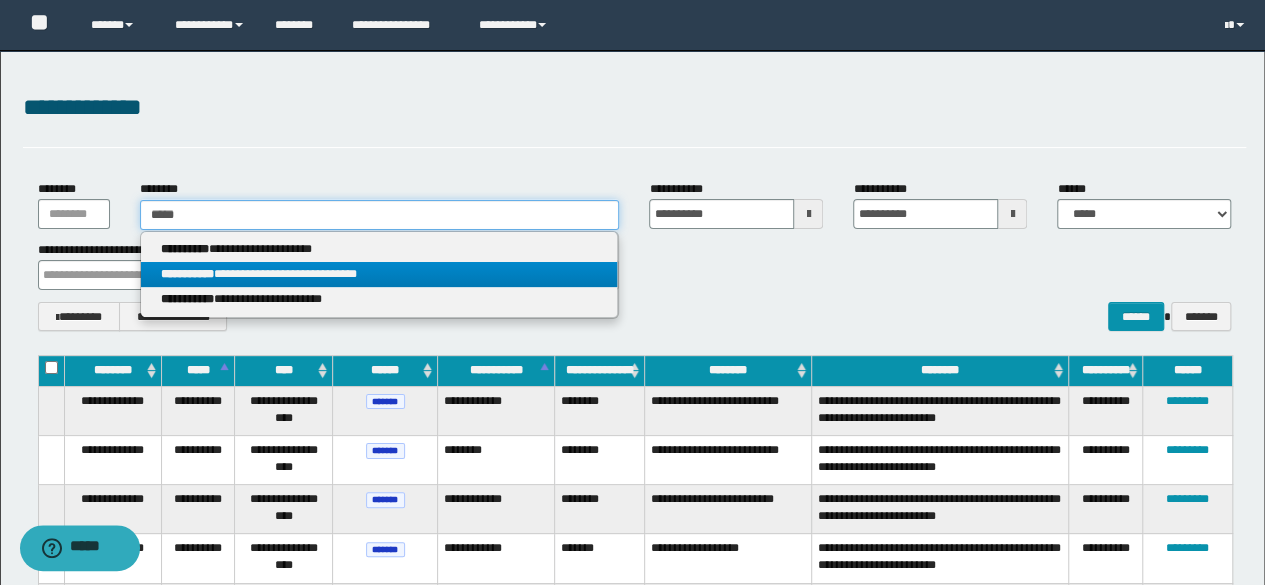 type 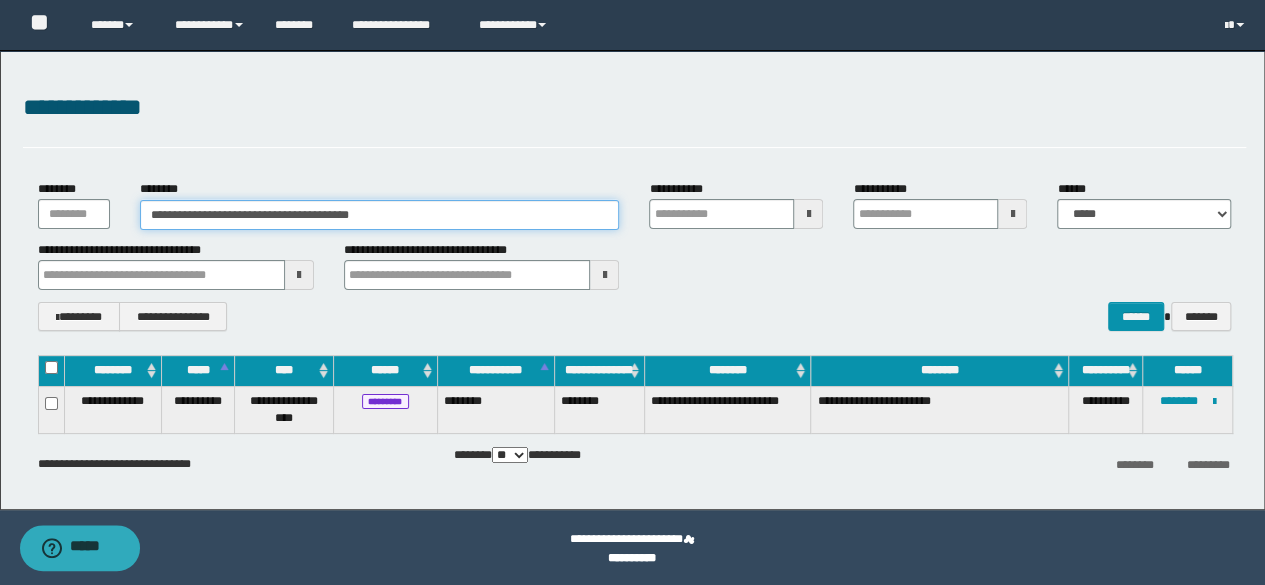 type 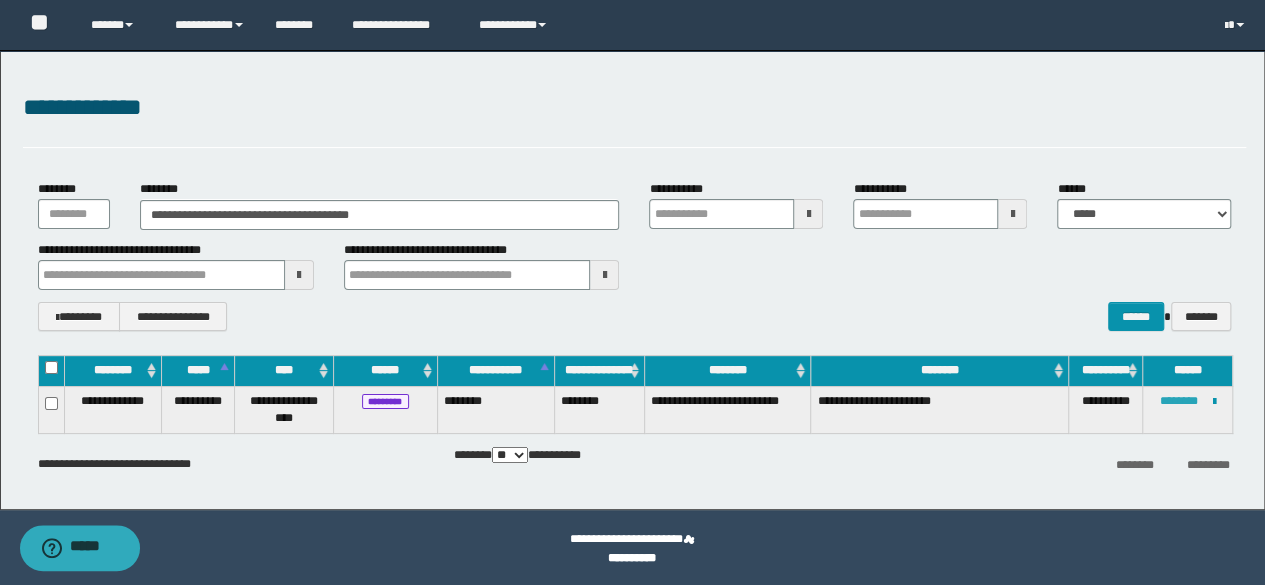 click on "********" at bounding box center [1178, 401] 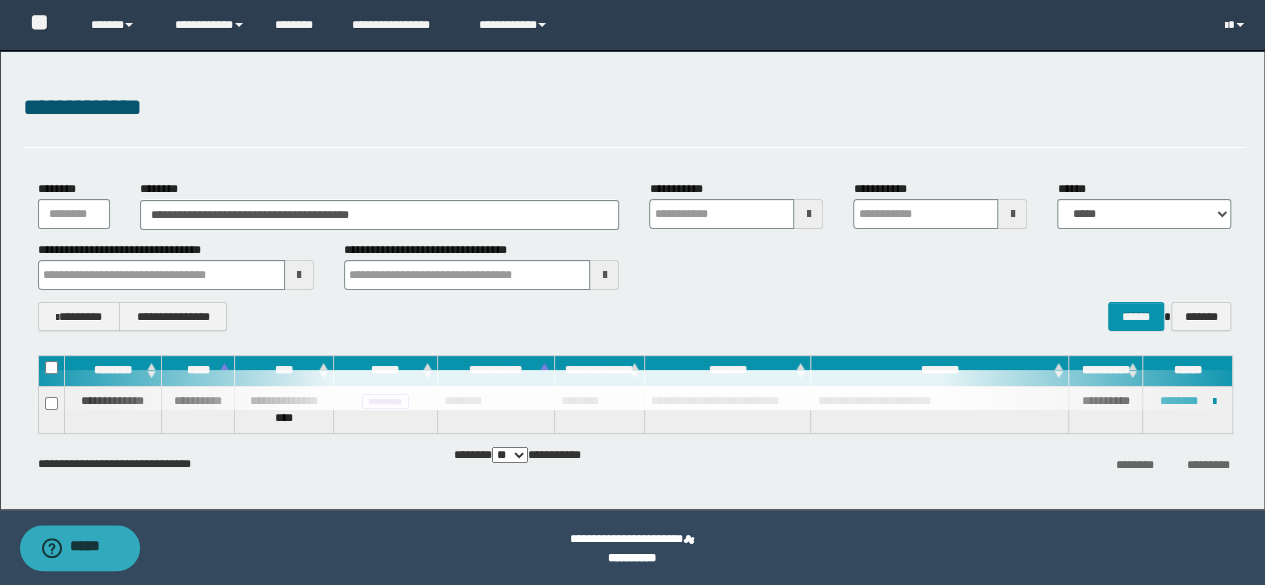 type 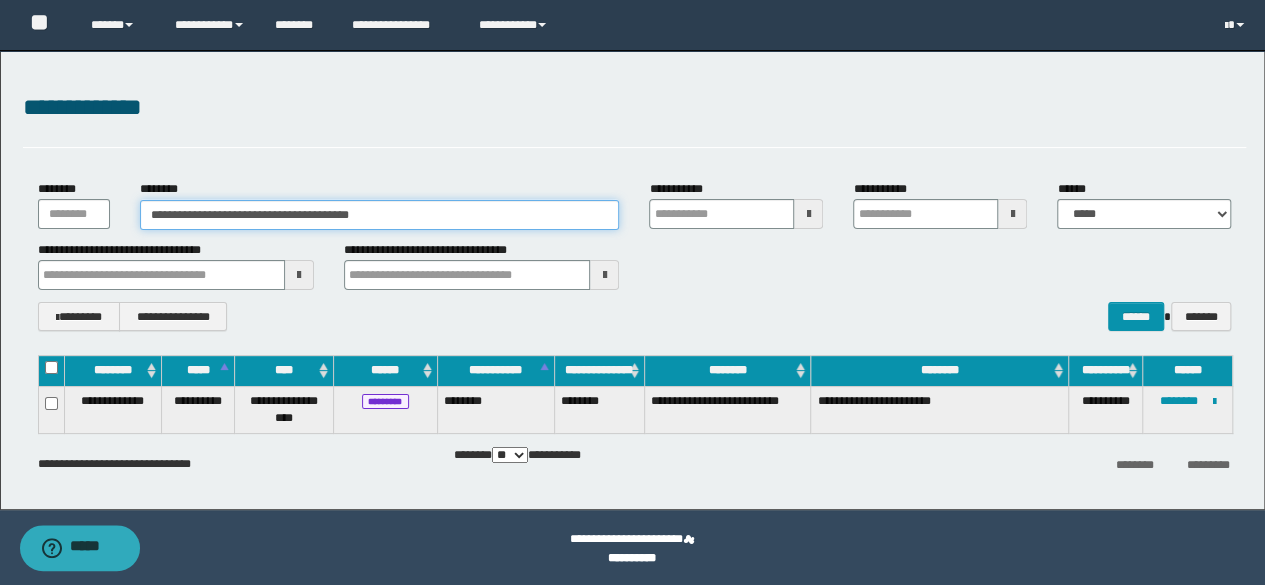 drag, startPoint x: 409, startPoint y: 219, endPoint x: 47, endPoint y: 193, distance: 362.9325 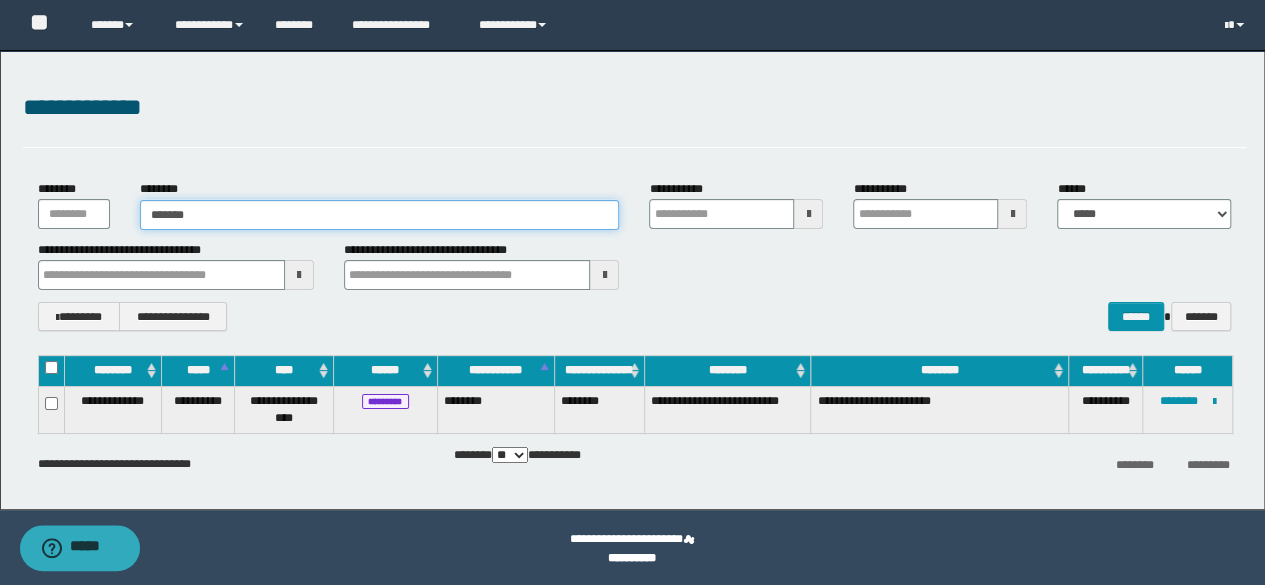 type on "********" 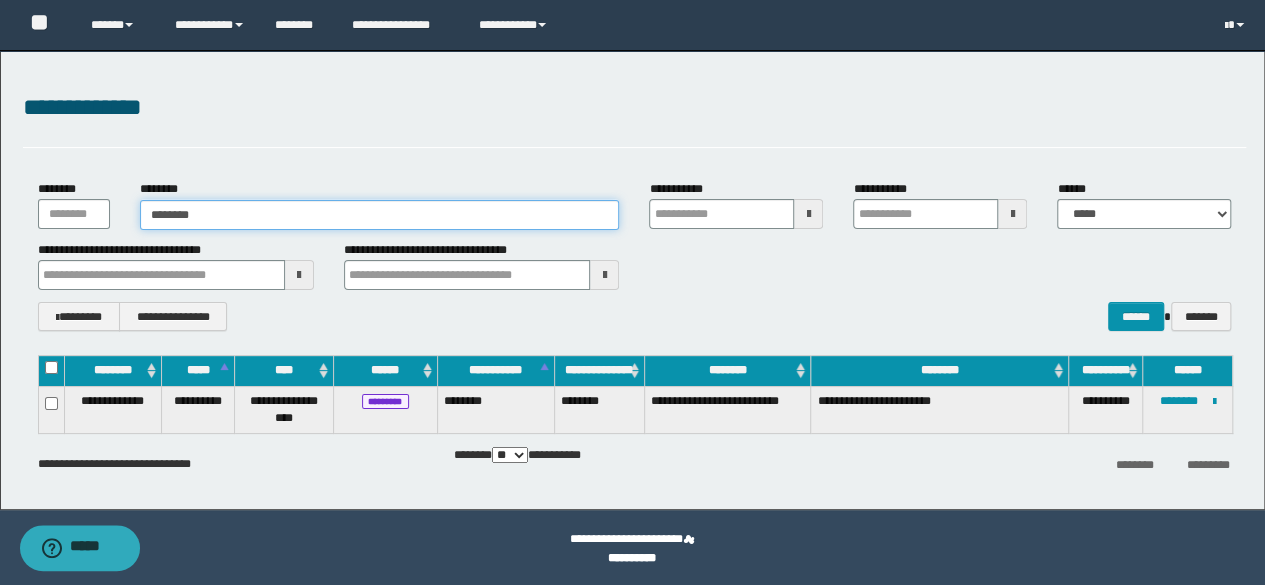 type on "********" 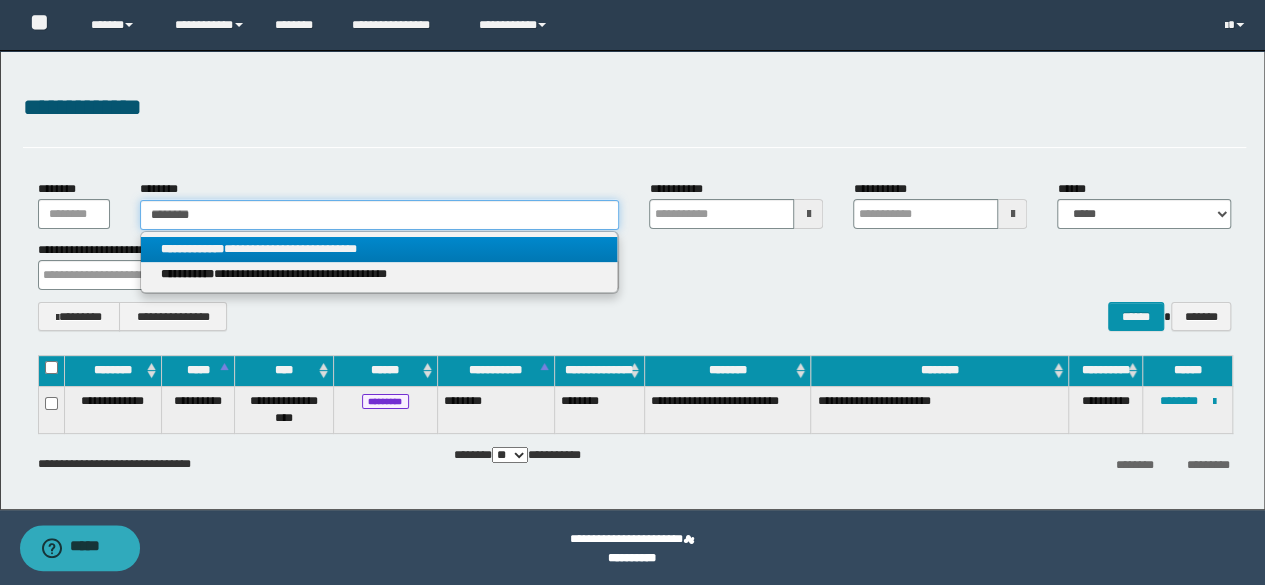 type on "********" 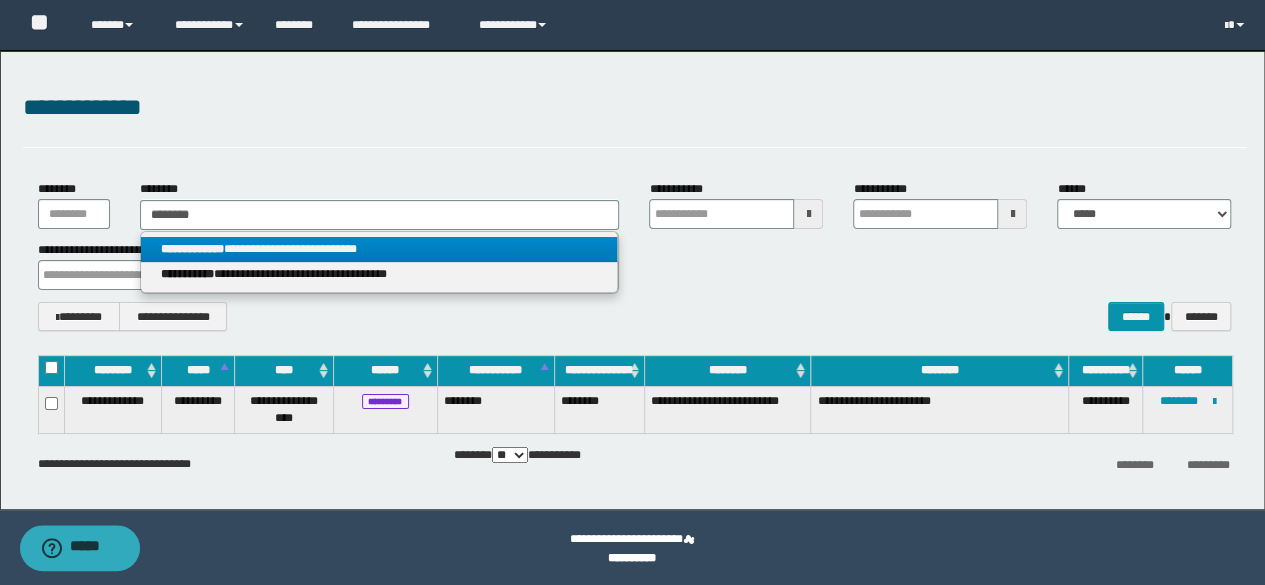 click on "**********" at bounding box center [379, 249] 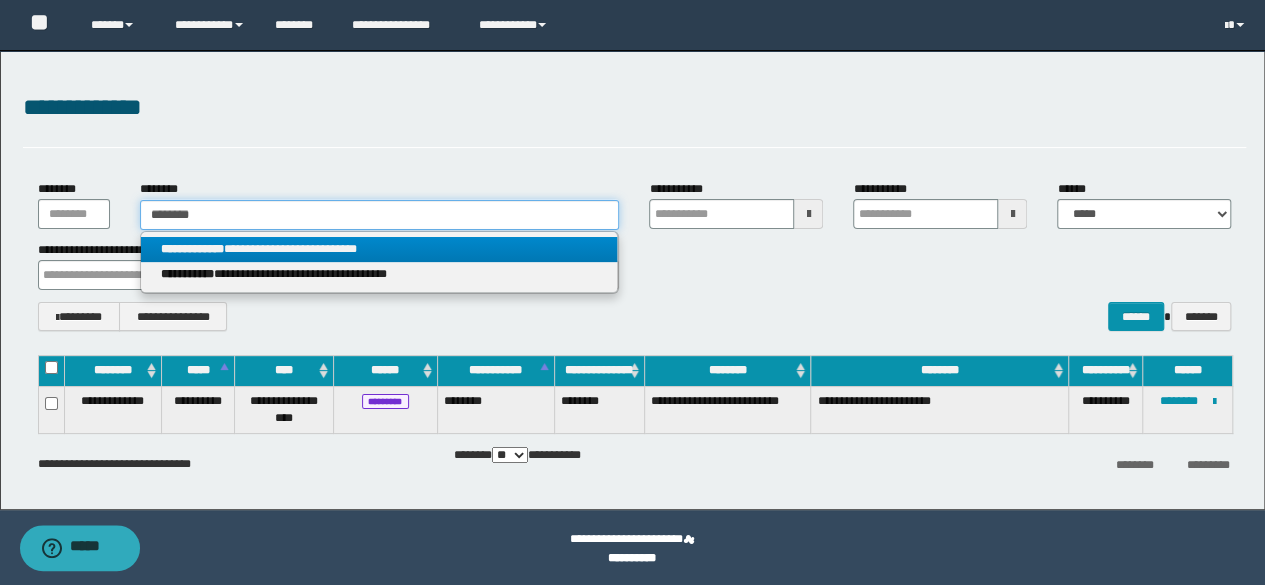 type 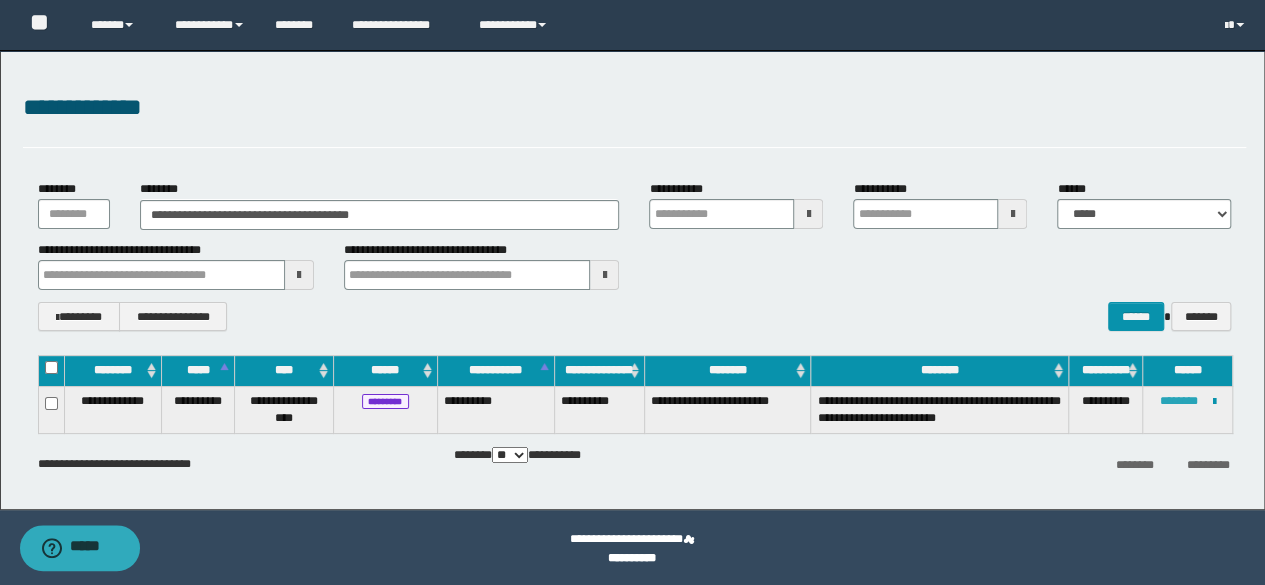 click on "********" at bounding box center [1178, 401] 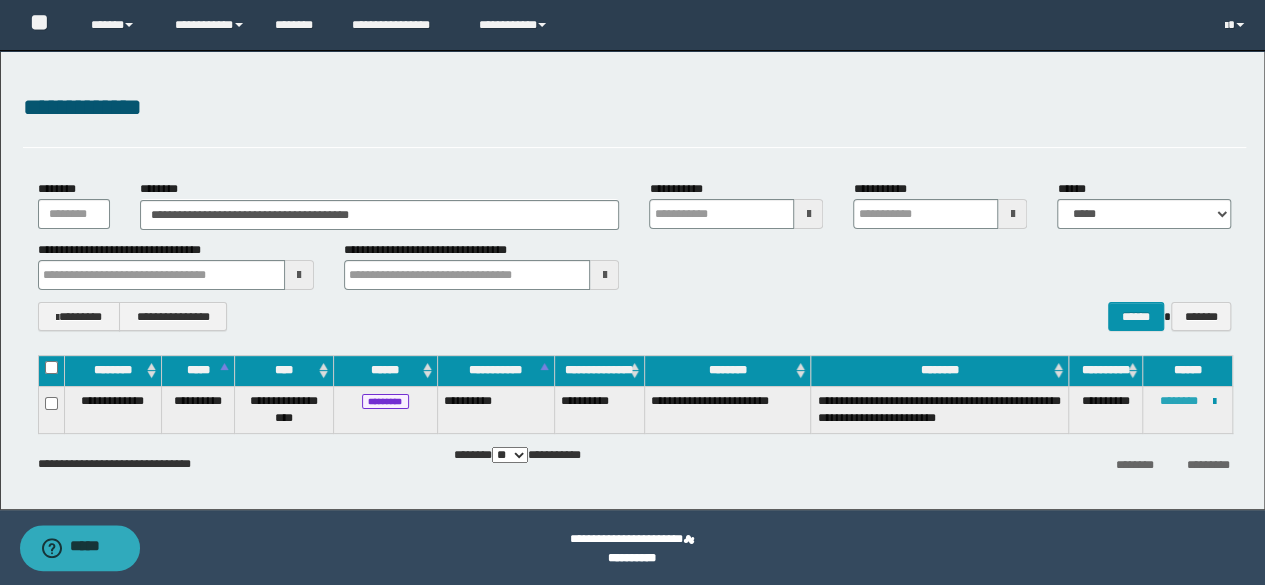 type 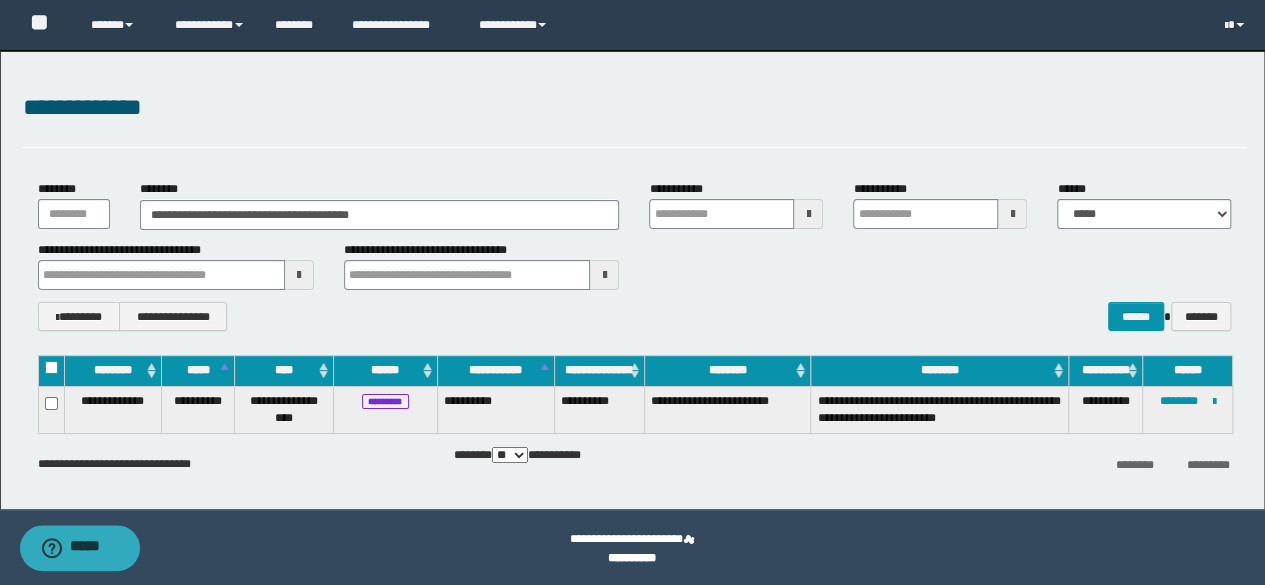 type 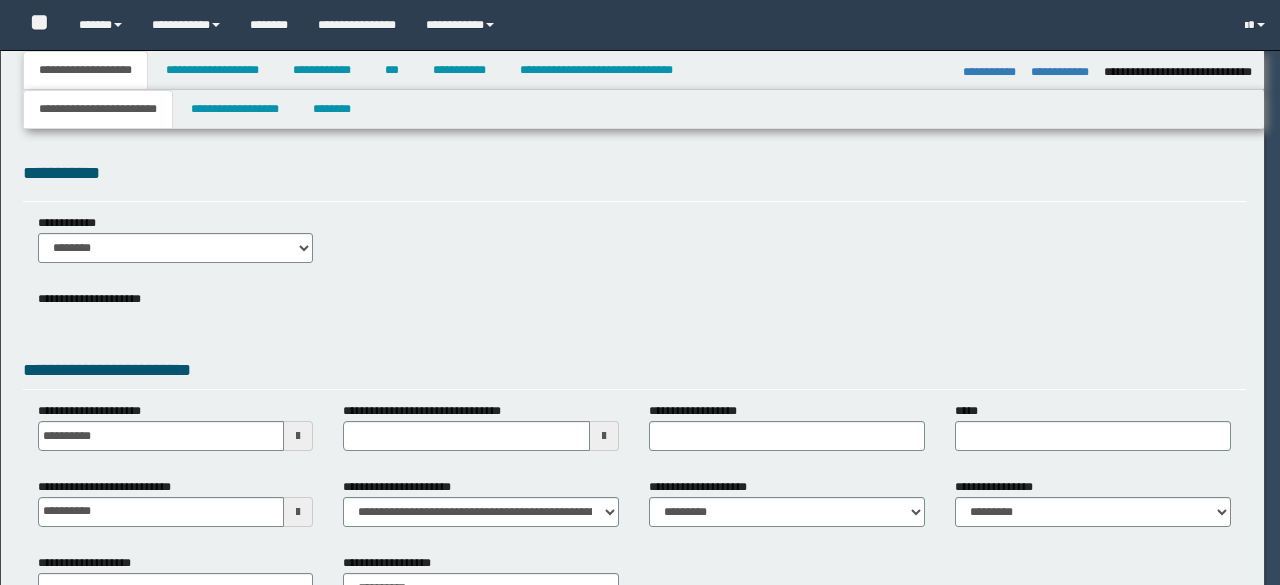 select on "**" 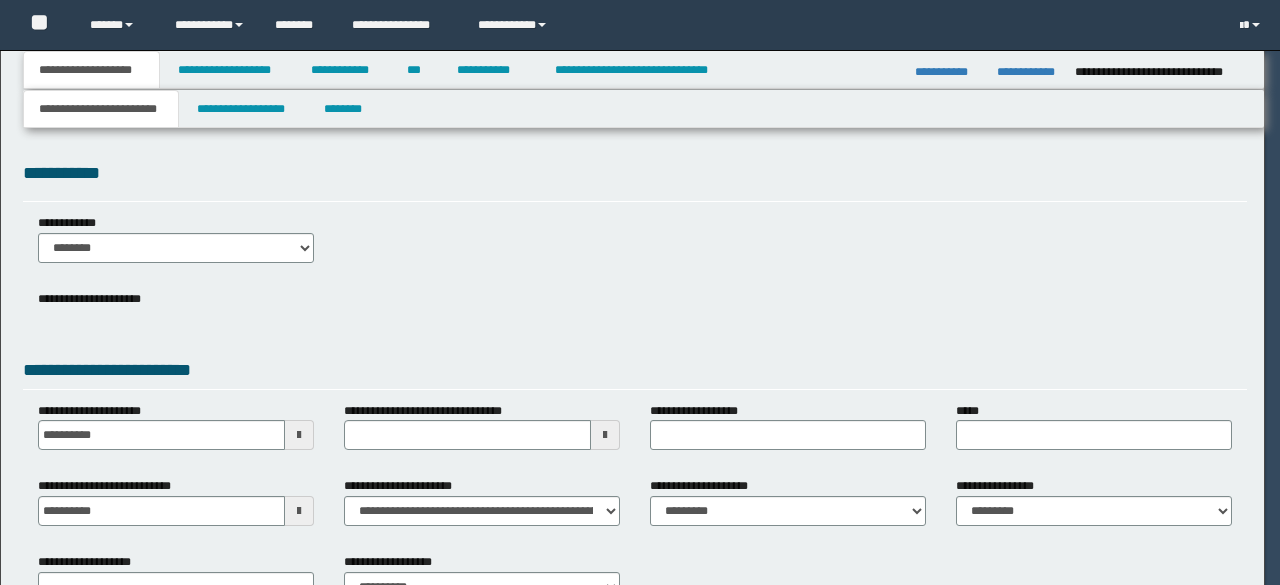 scroll, scrollTop: 0, scrollLeft: 0, axis: both 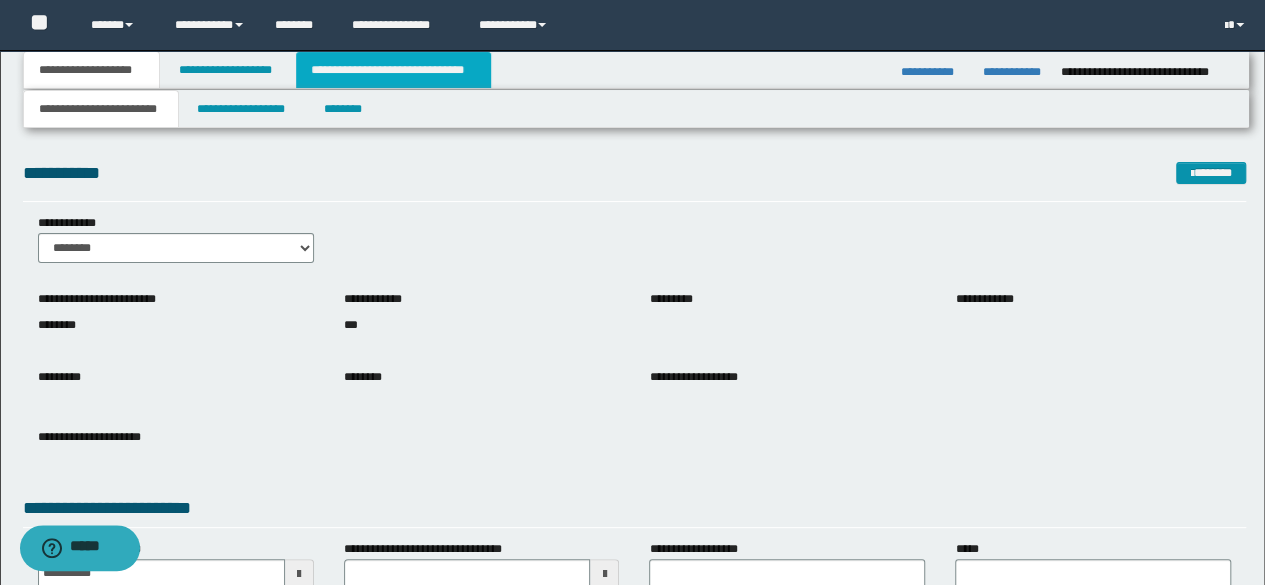 click on "**********" at bounding box center (393, 70) 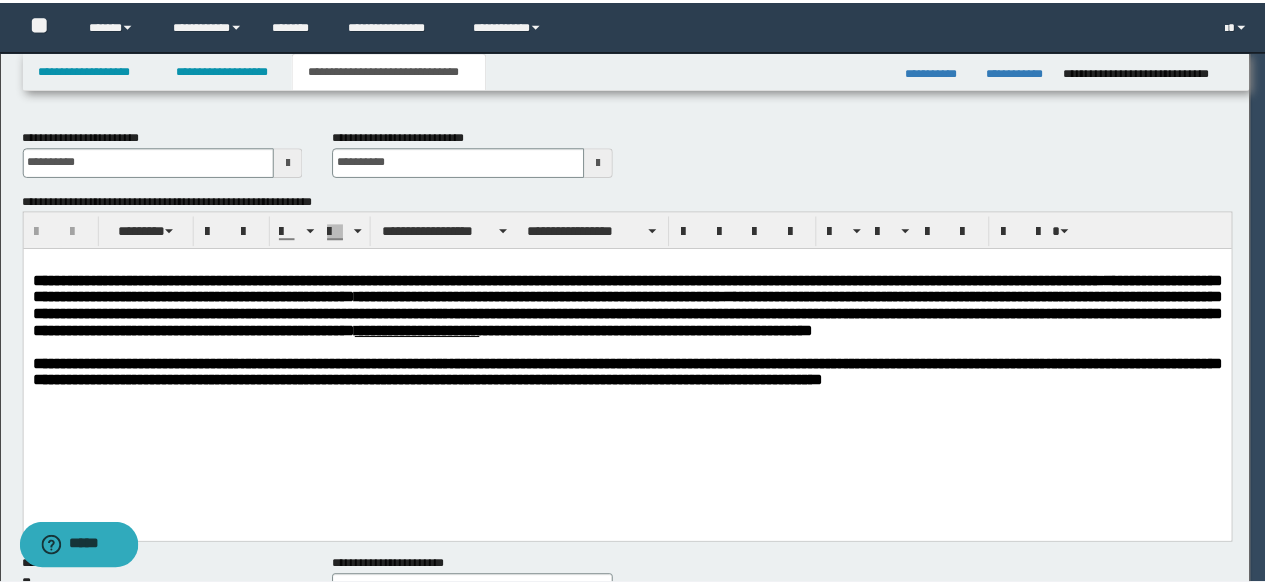 scroll, scrollTop: 0, scrollLeft: 0, axis: both 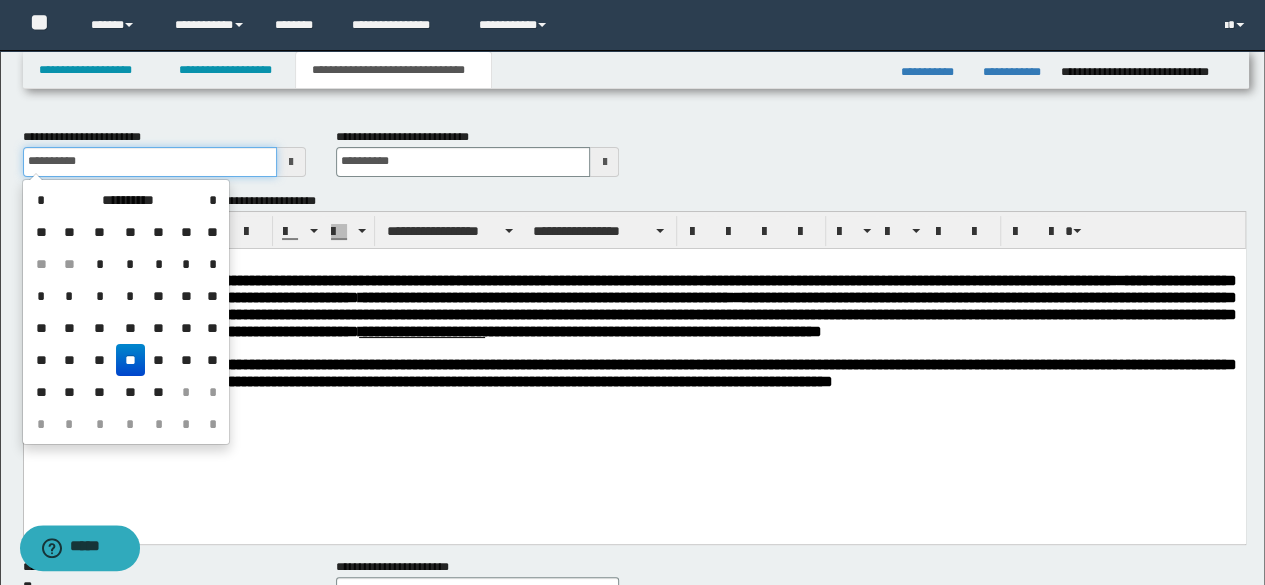 click on "**********" at bounding box center [150, 162] 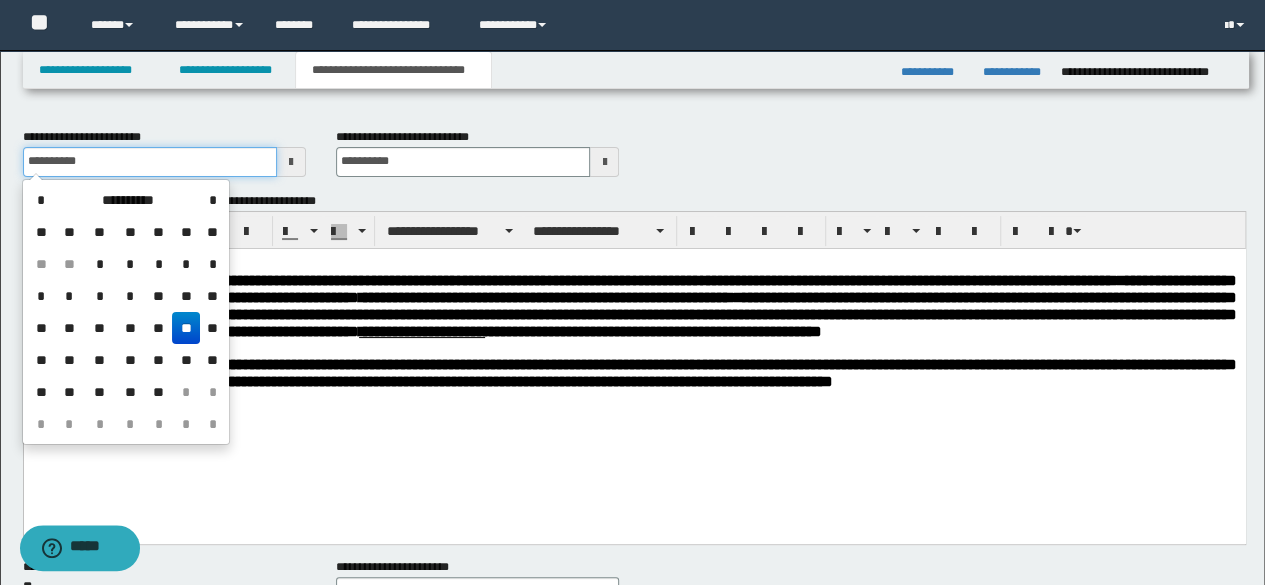 click on "**********" at bounding box center [150, 162] 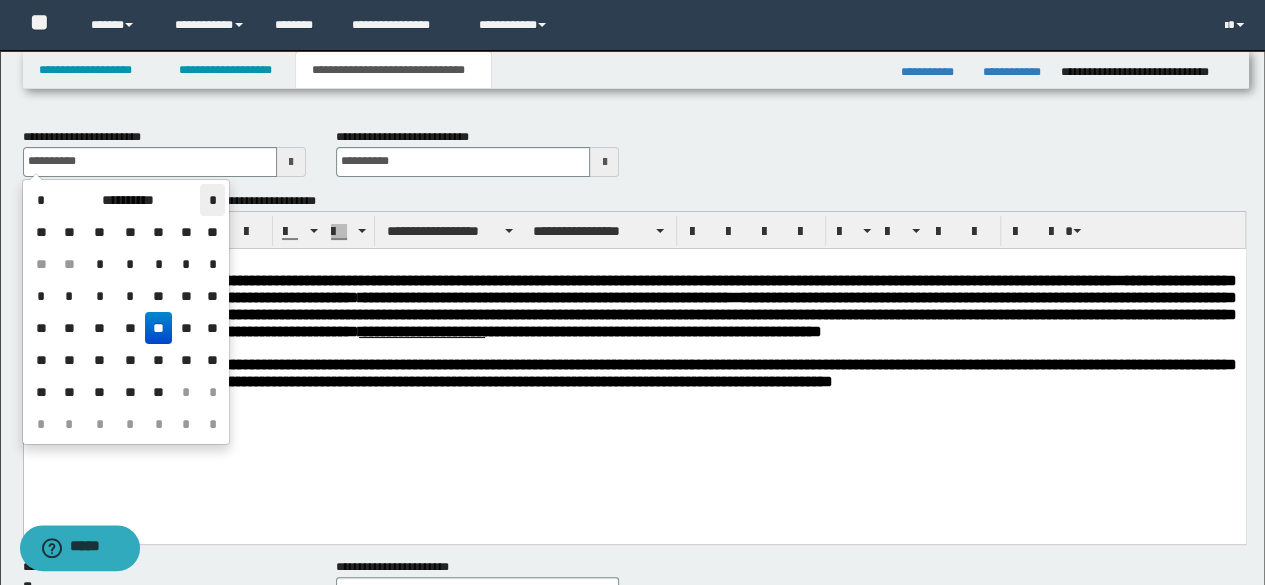 click on "*" at bounding box center (212, 200) 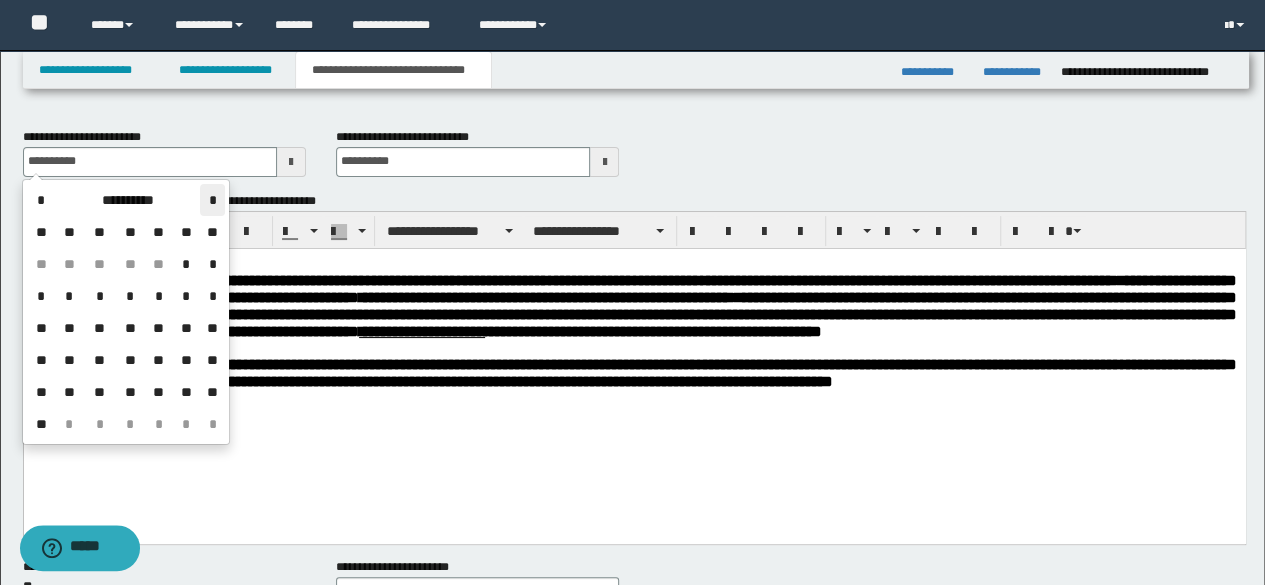 click on "*" at bounding box center (212, 200) 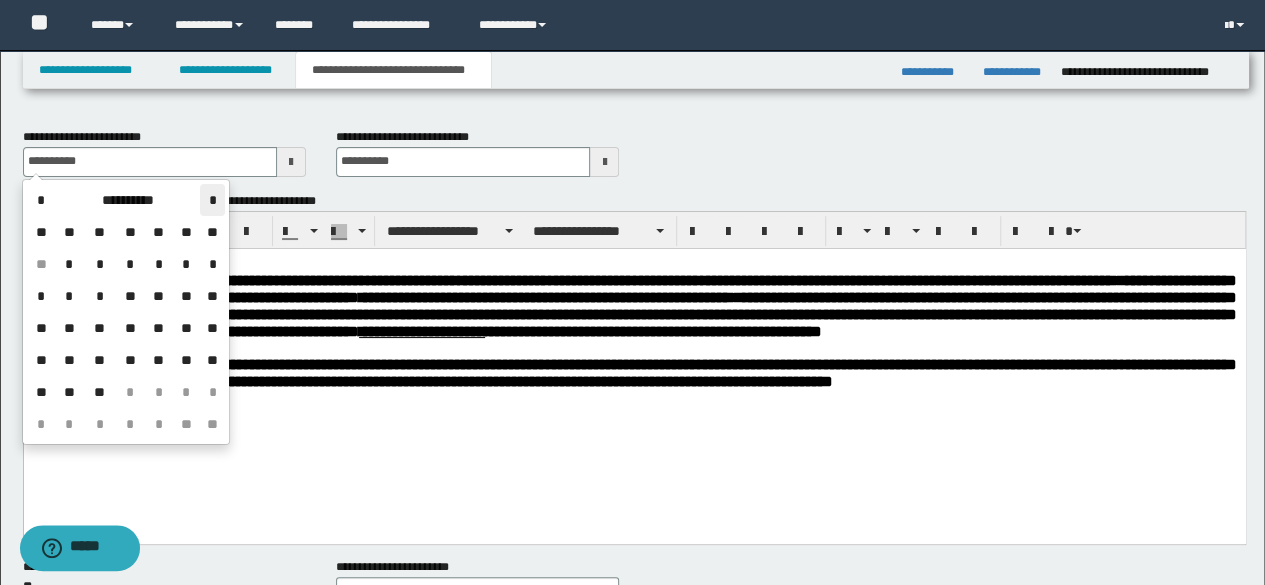 click on "*" at bounding box center (212, 200) 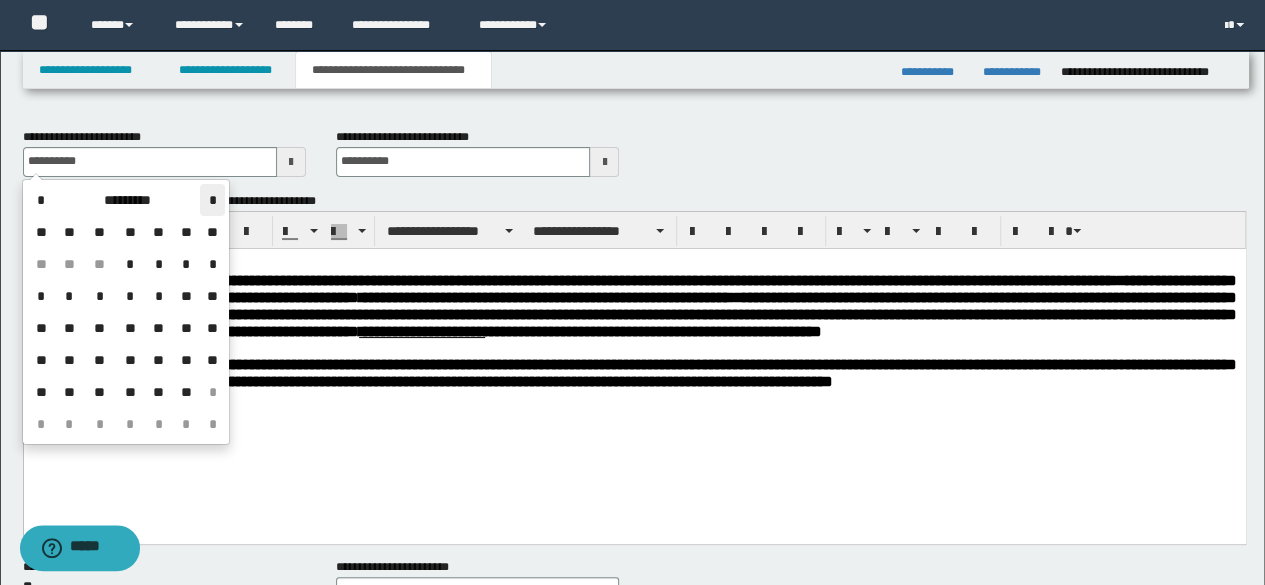 click on "*" at bounding box center [212, 200] 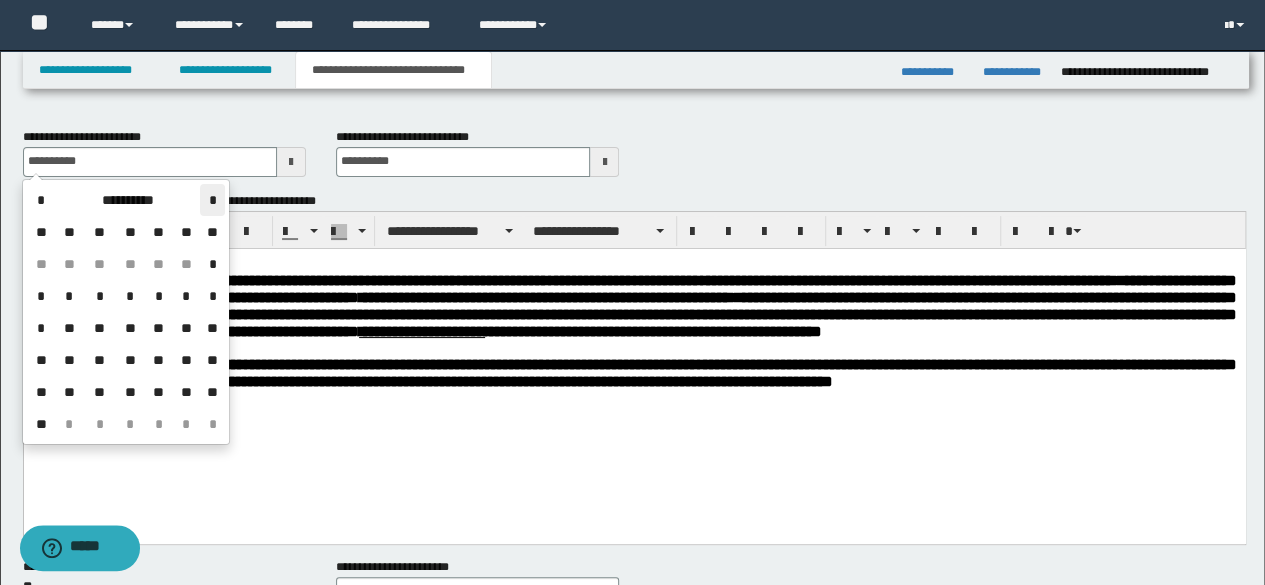 click on "*" at bounding box center [212, 200] 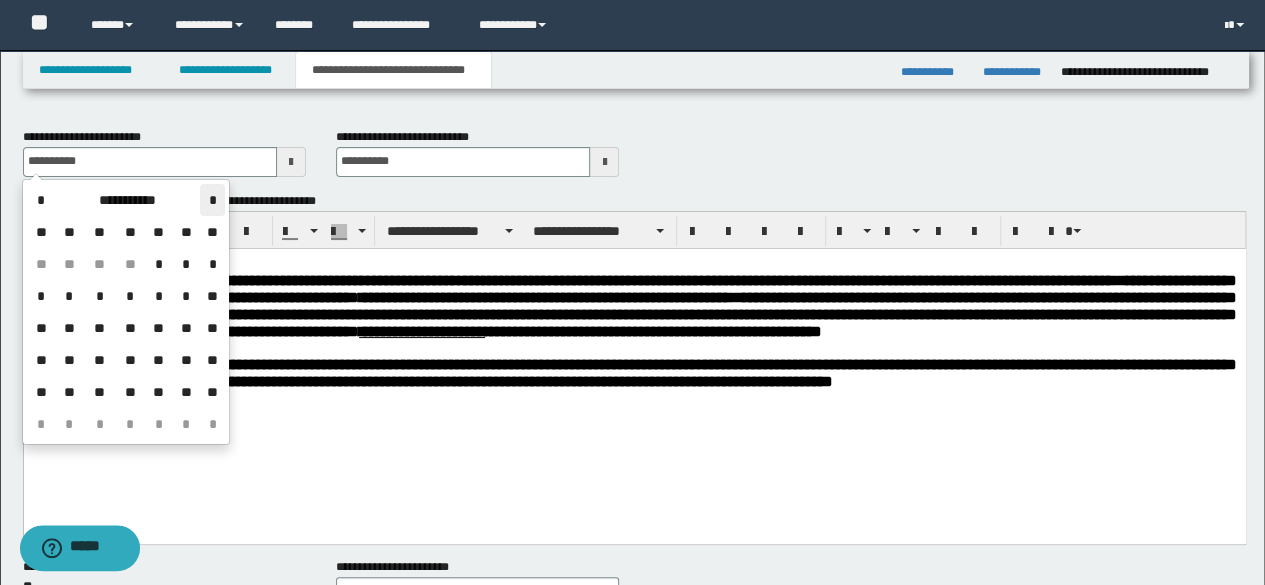 click on "*" at bounding box center (212, 200) 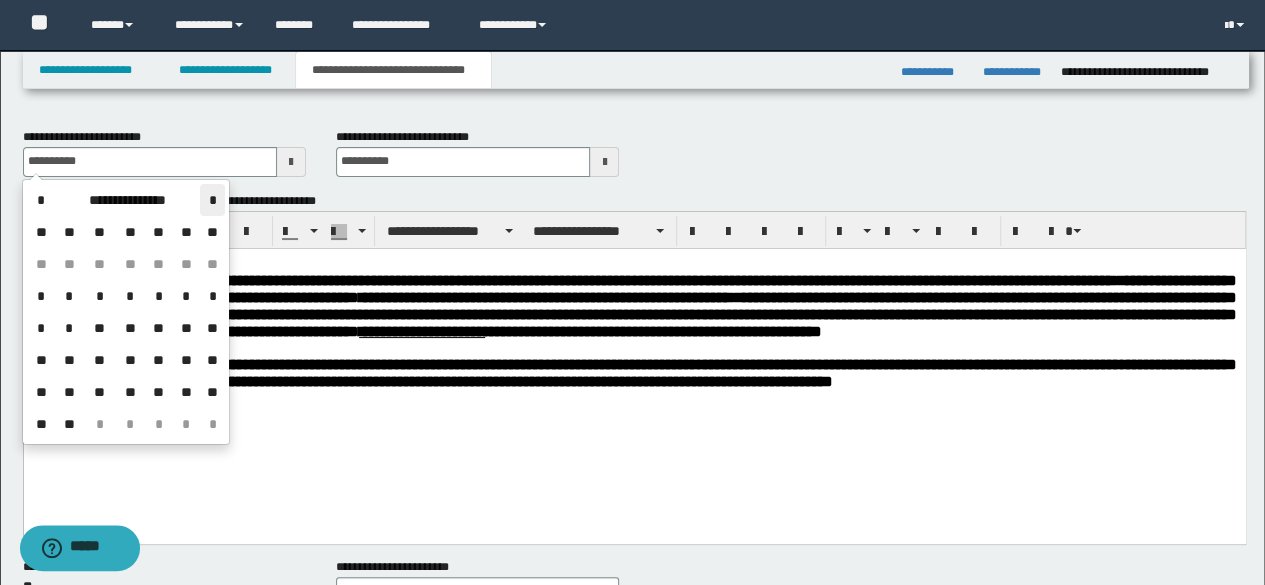 click on "*" at bounding box center (212, 200) 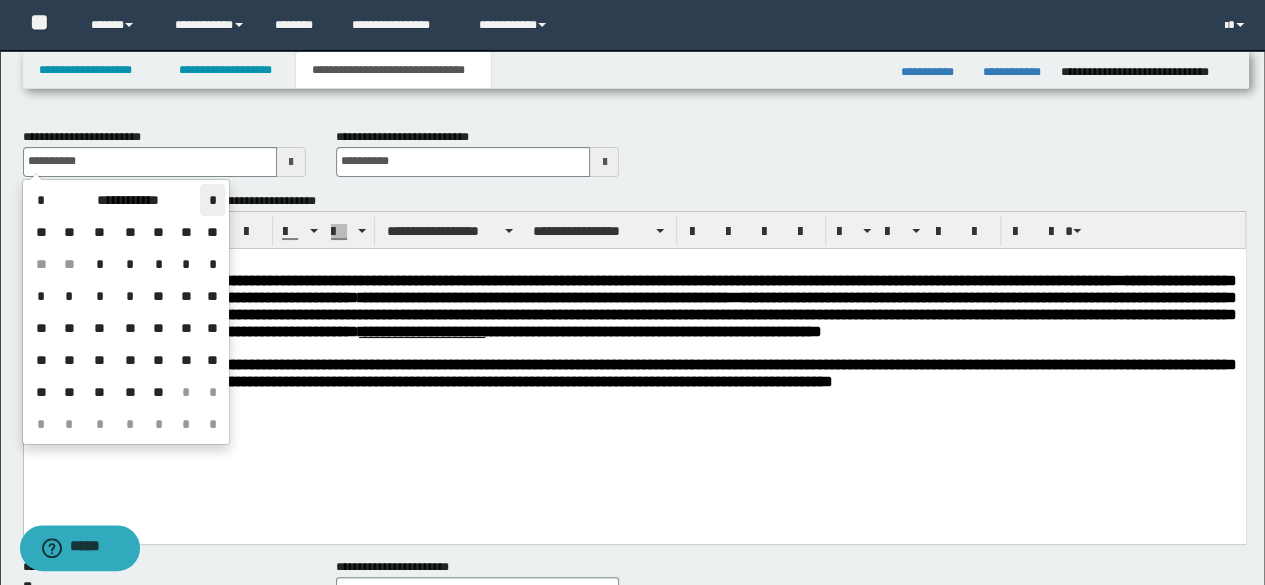 click on "*" at bounding box center (212, 200) 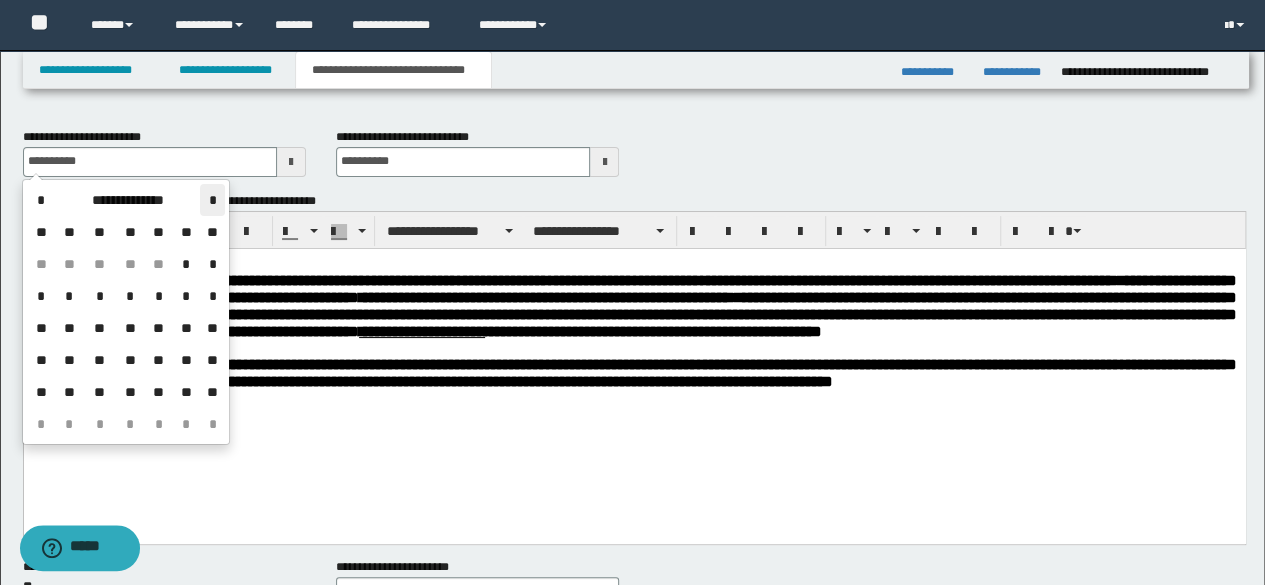 click on "*" at bounding box center (212, 200) 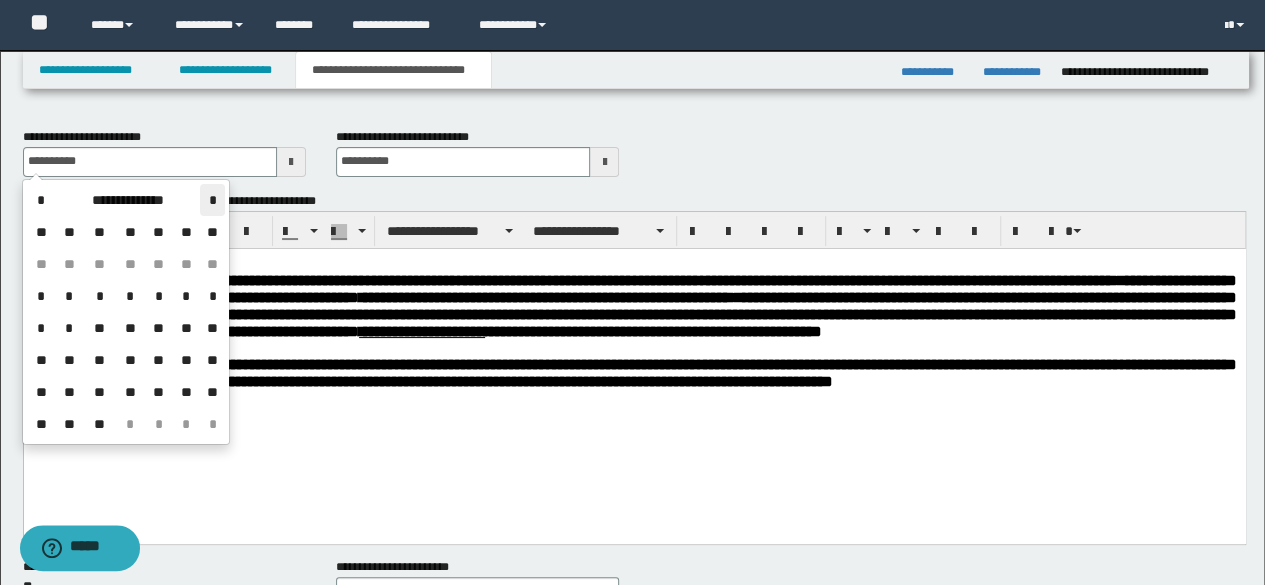 click on "*" at bounding box center [212, 200] 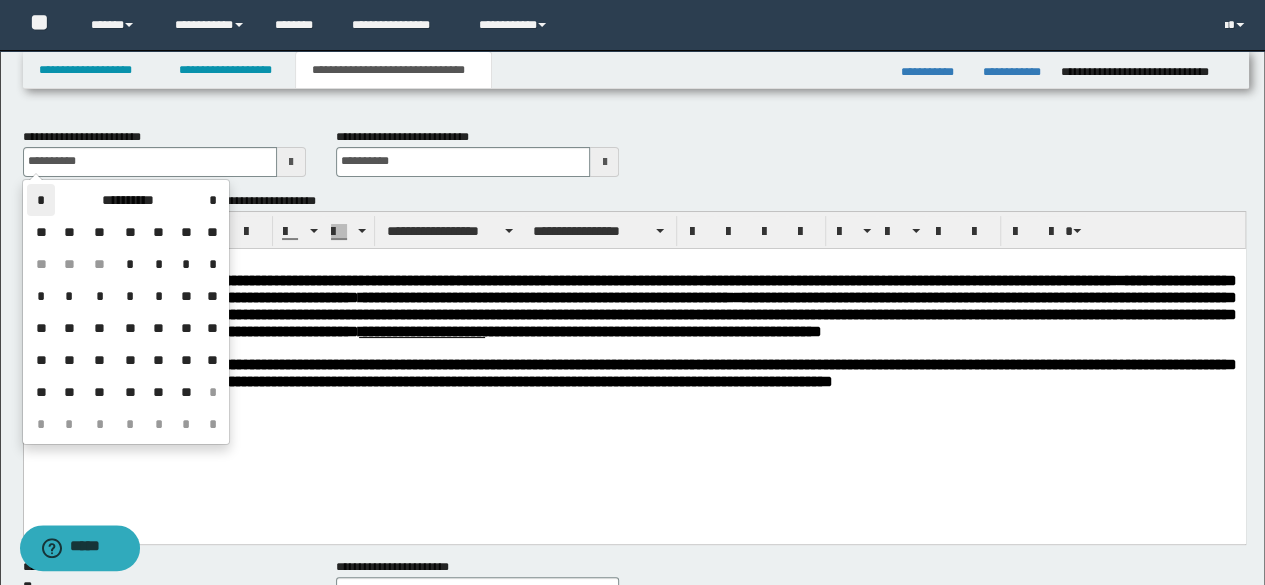 click on "*" at bounding box center [41, 200] 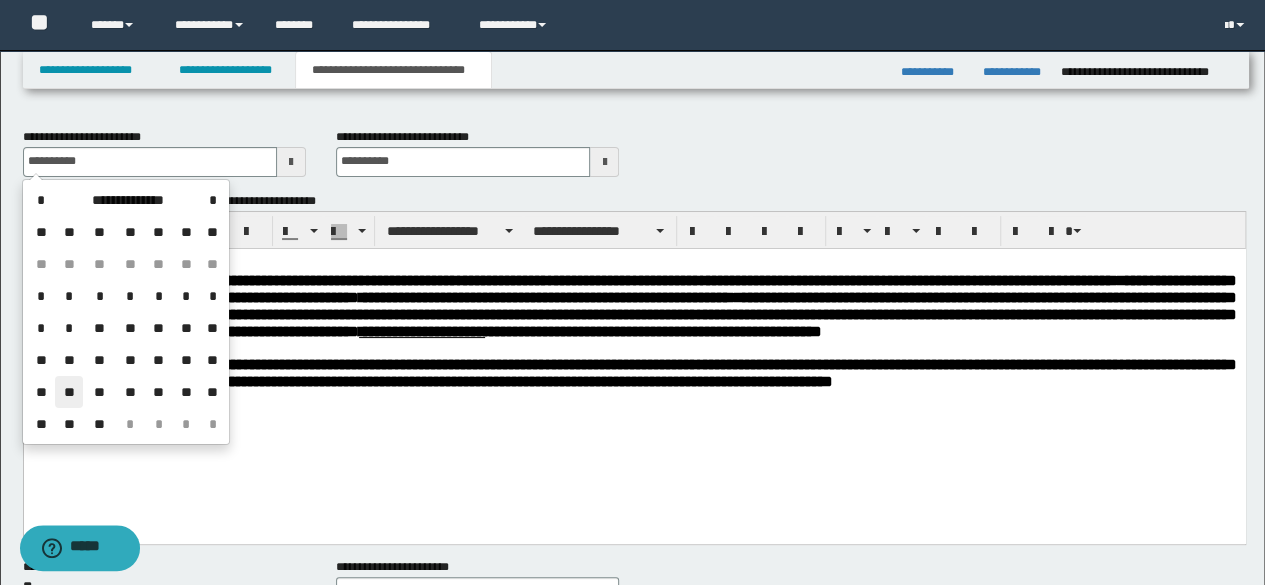 click on "**" at bounding box center (69, 392) 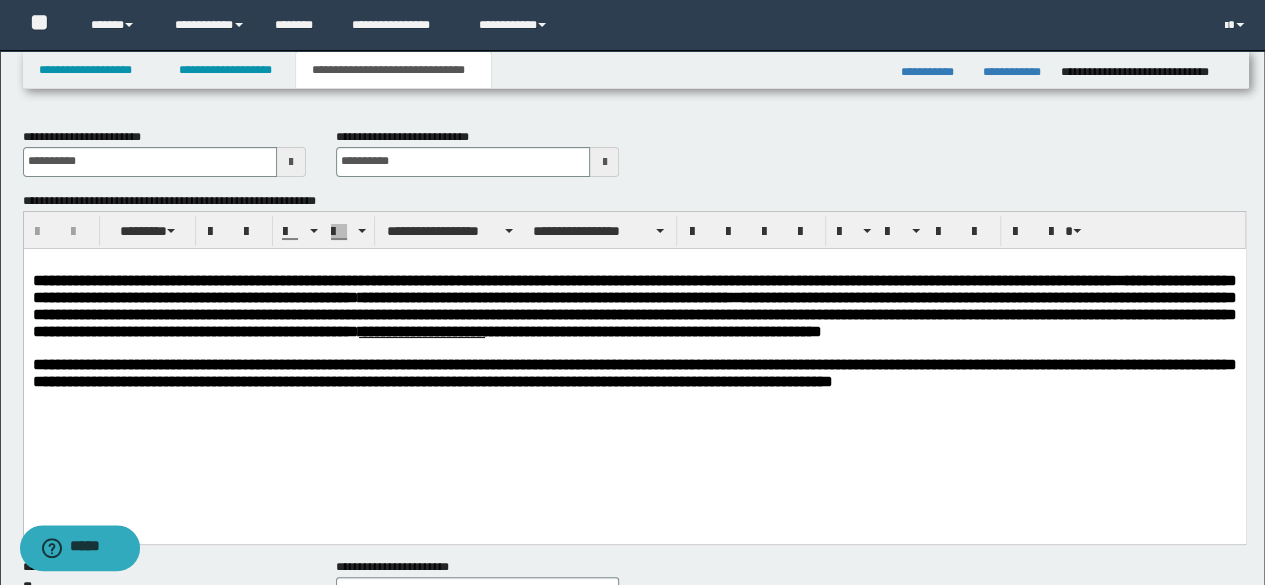 click on "**********" at bounding box center (634, 372) 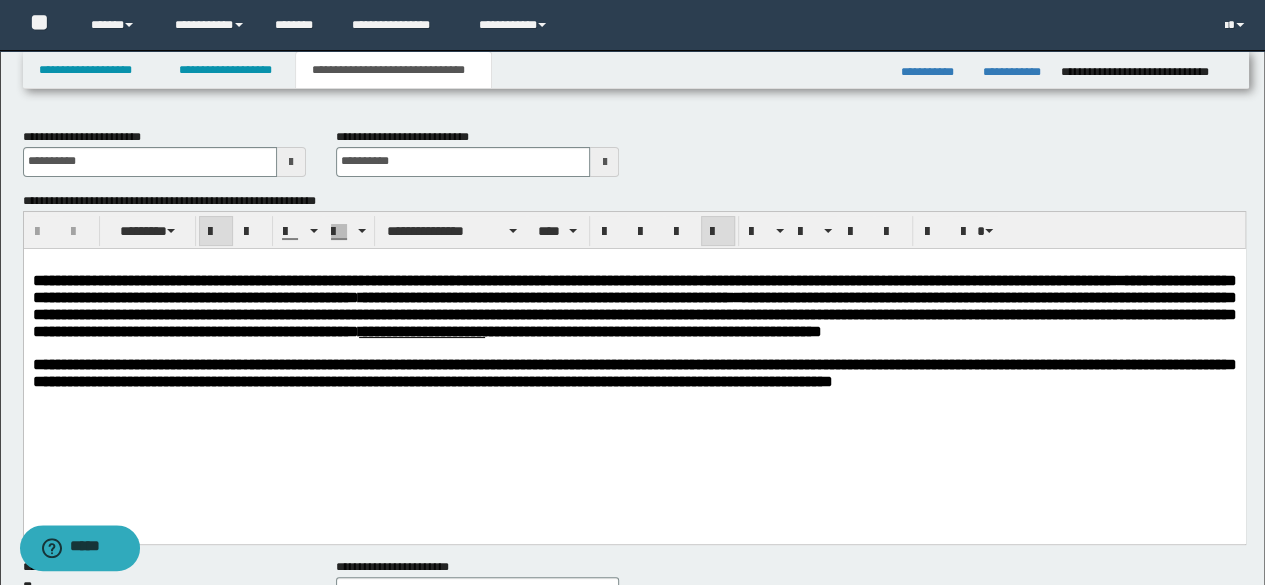 type 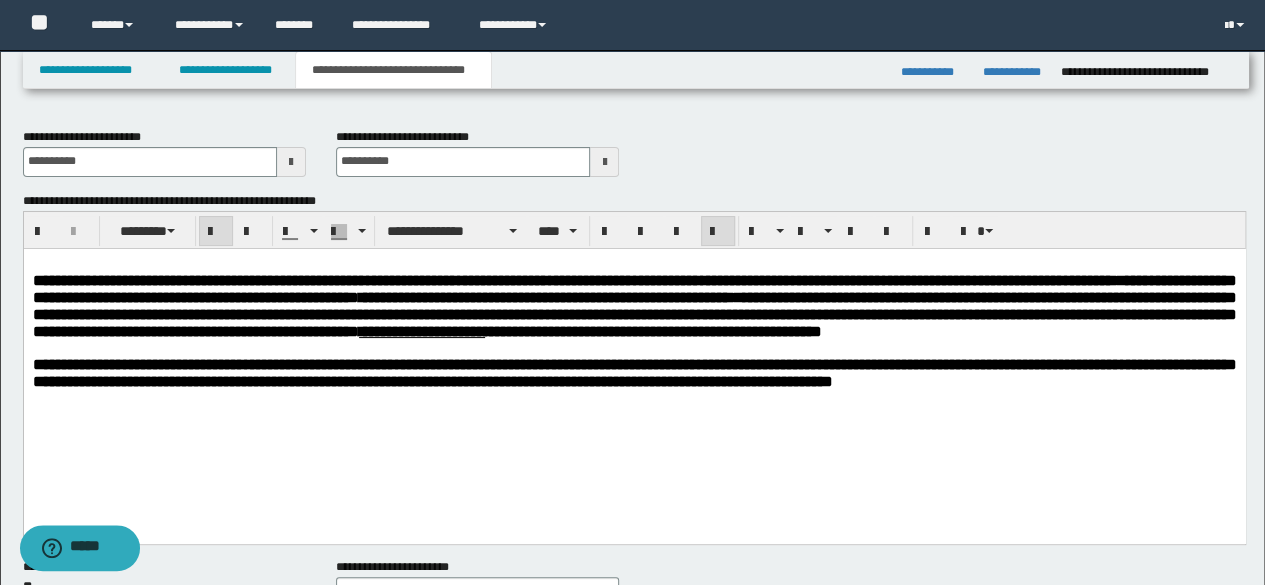 click on "**********" at bounding box center [634, 347] 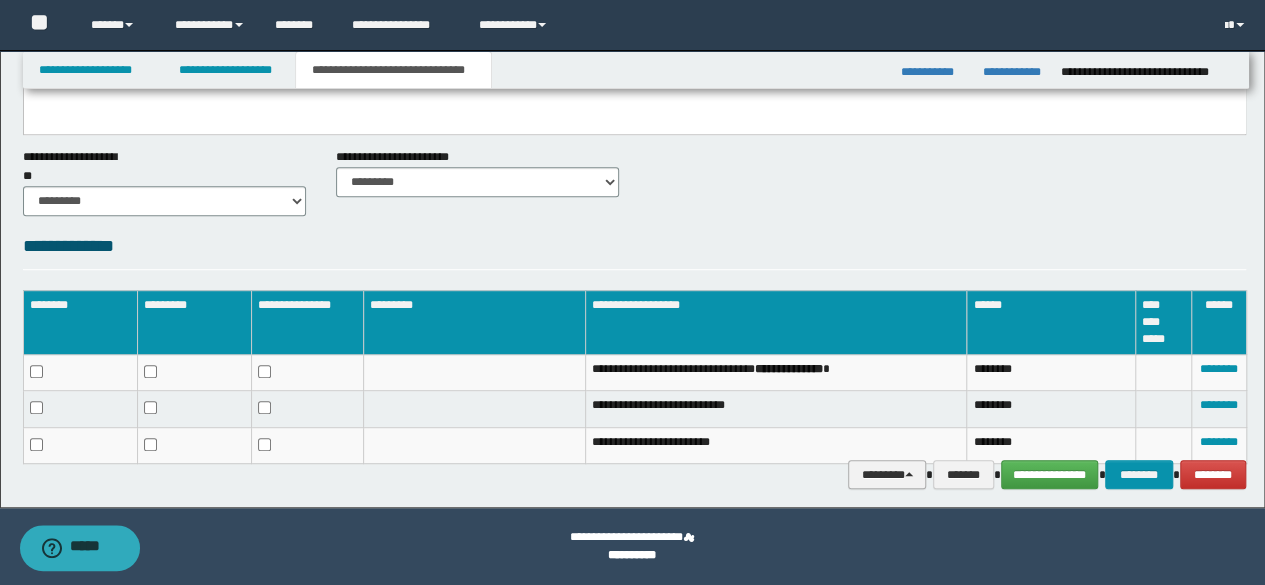 click on "********" at bounding box center [887, 474] 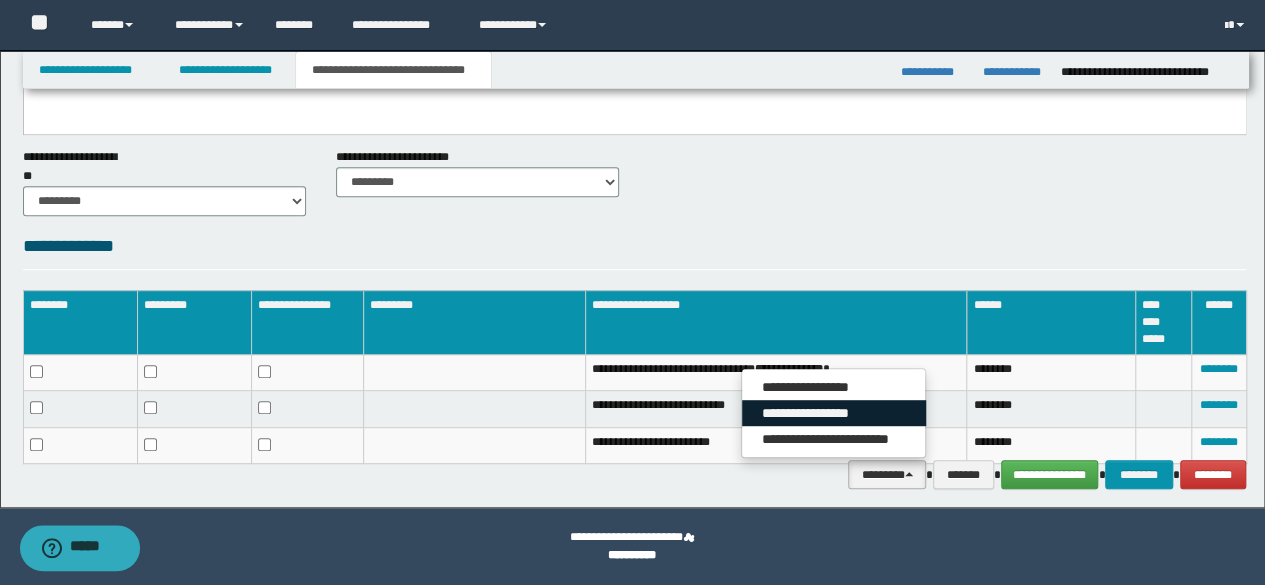 click on "**********" at bounding box center (834, 413) 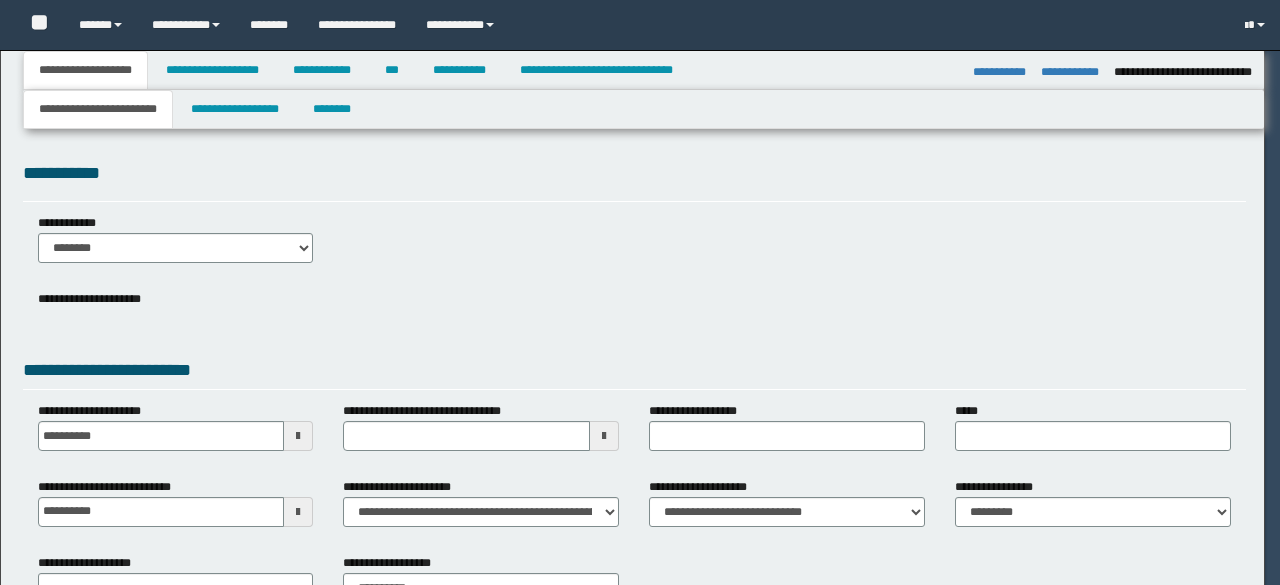 select on "**" 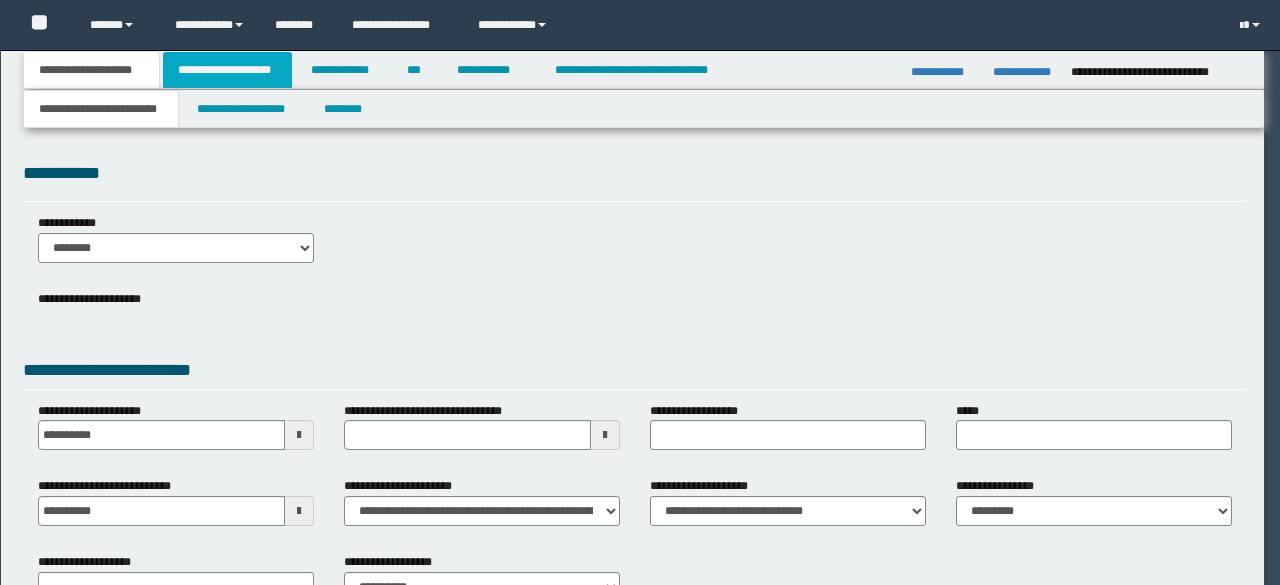 scroll, scrollTop: 0, scrollLeft: 0, axis: both 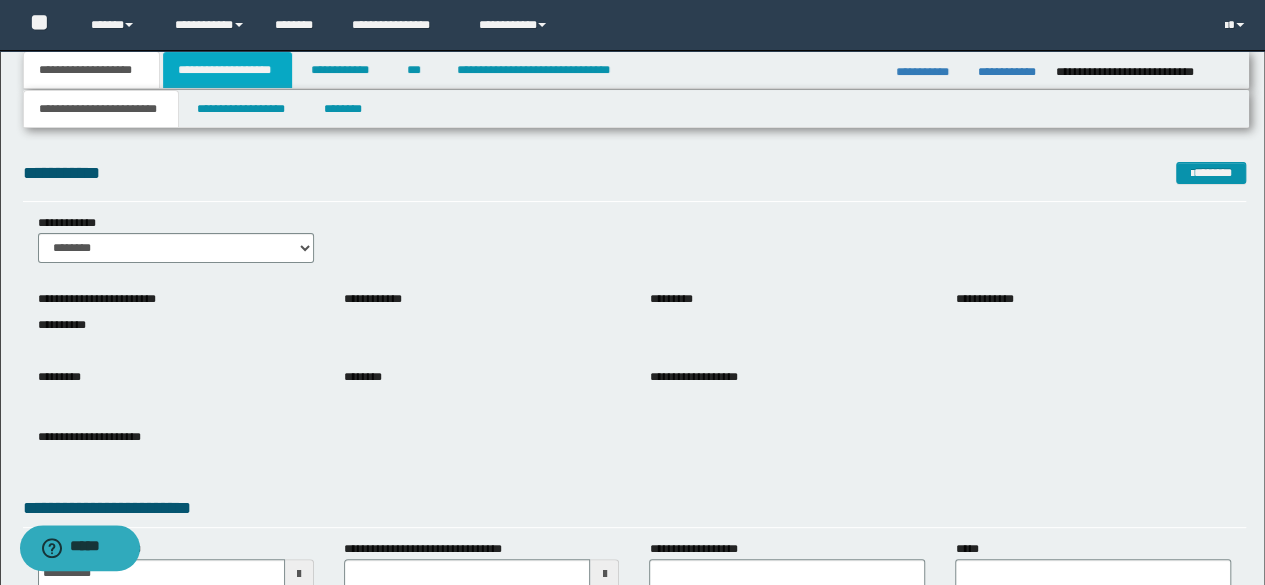 click on "**********" at bounding box center (227, 70) 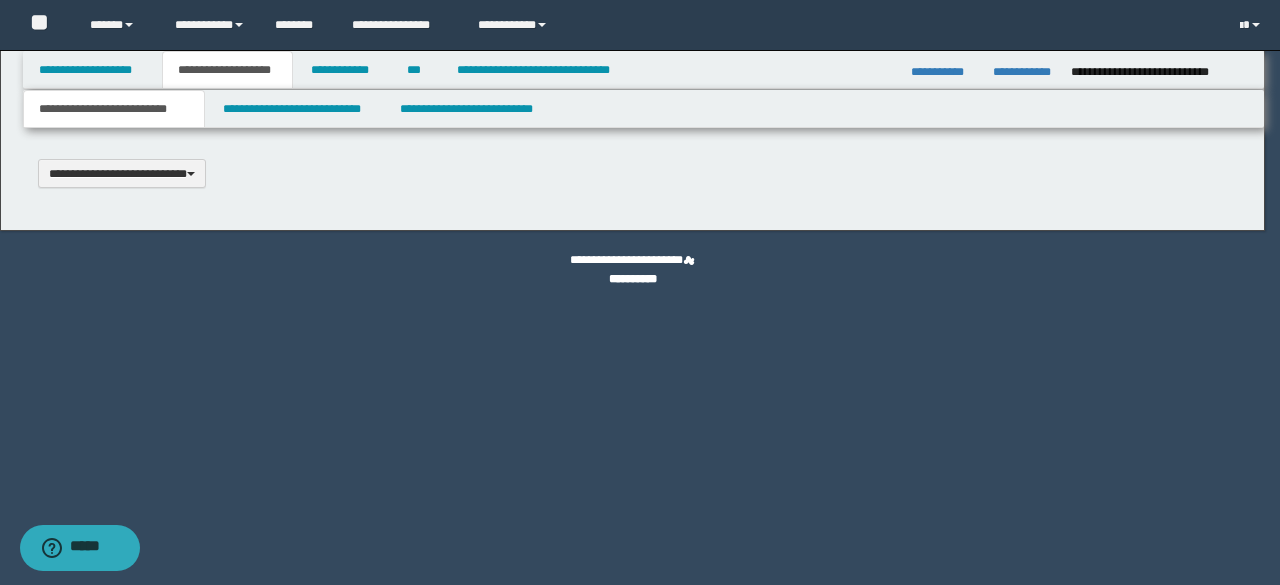 type 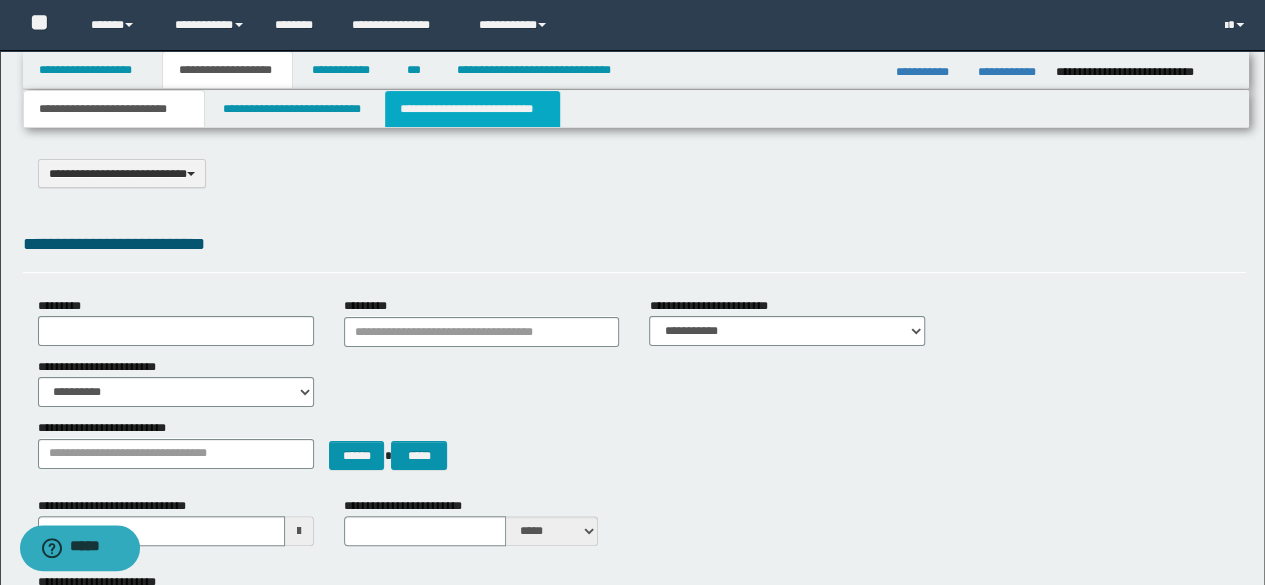 click on "**********" at bounding box center (472, 109) 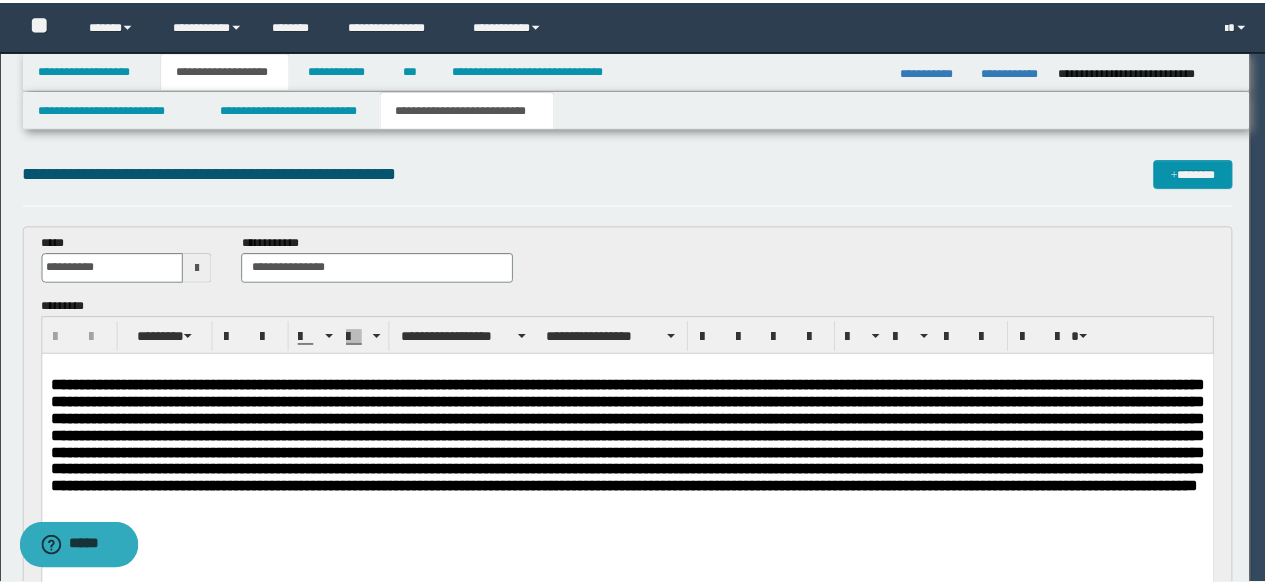 scroll, scrollTop: 0, scrollLeft: 0, axis: both 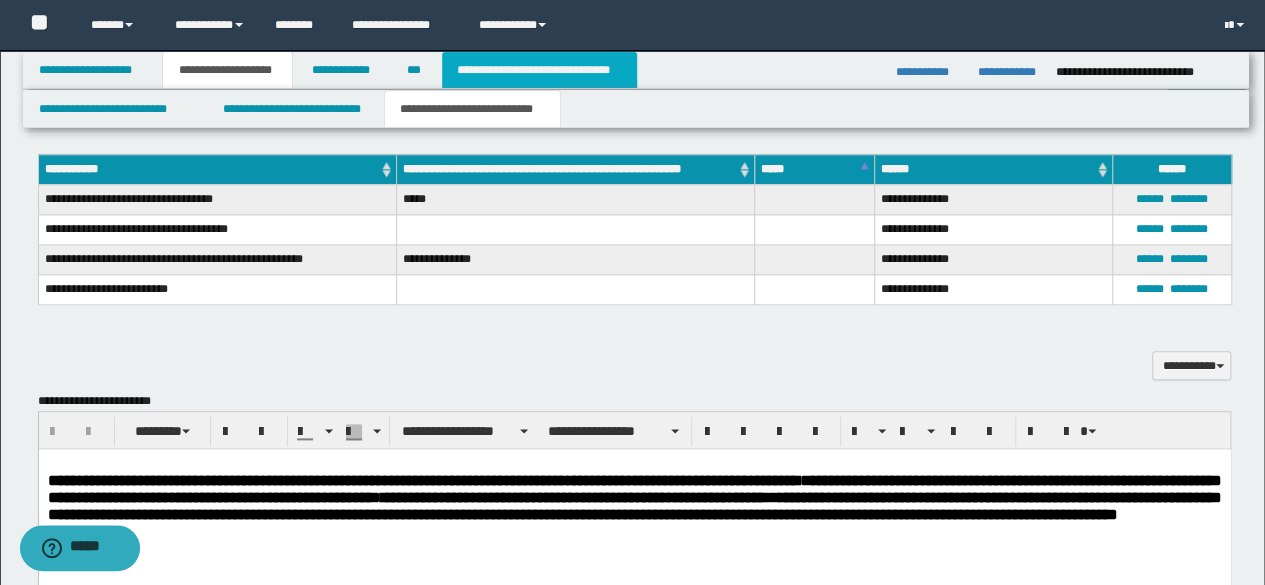 click on "**********" at bounding box center (539, 70) 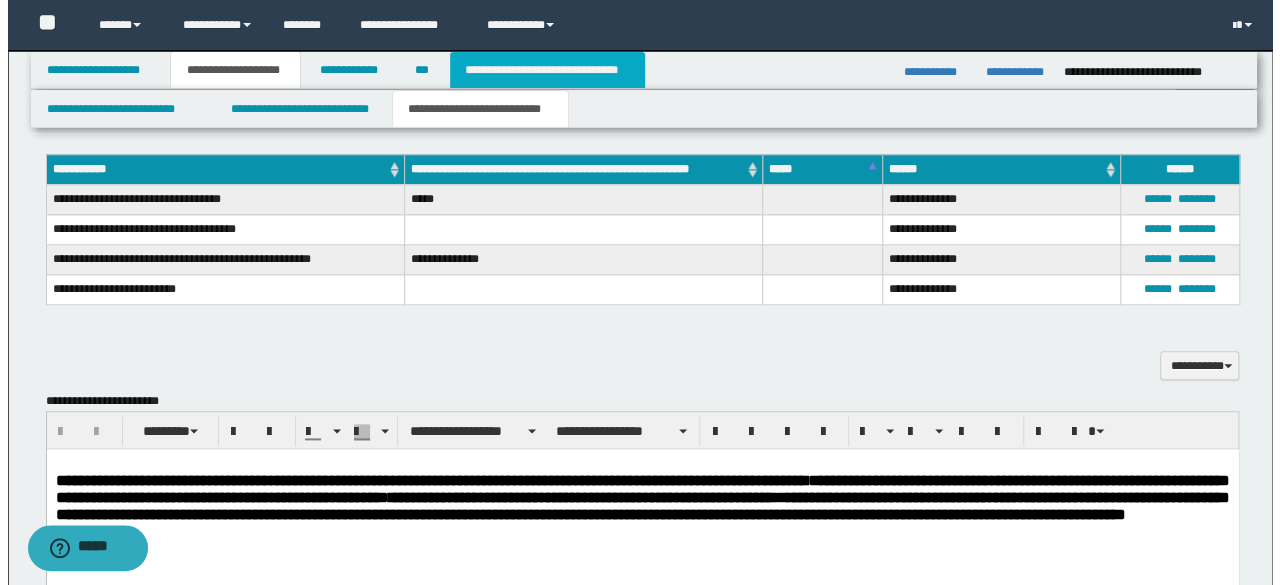 scroll, scrollTop: 0, scrollLeft: 0, axis: both 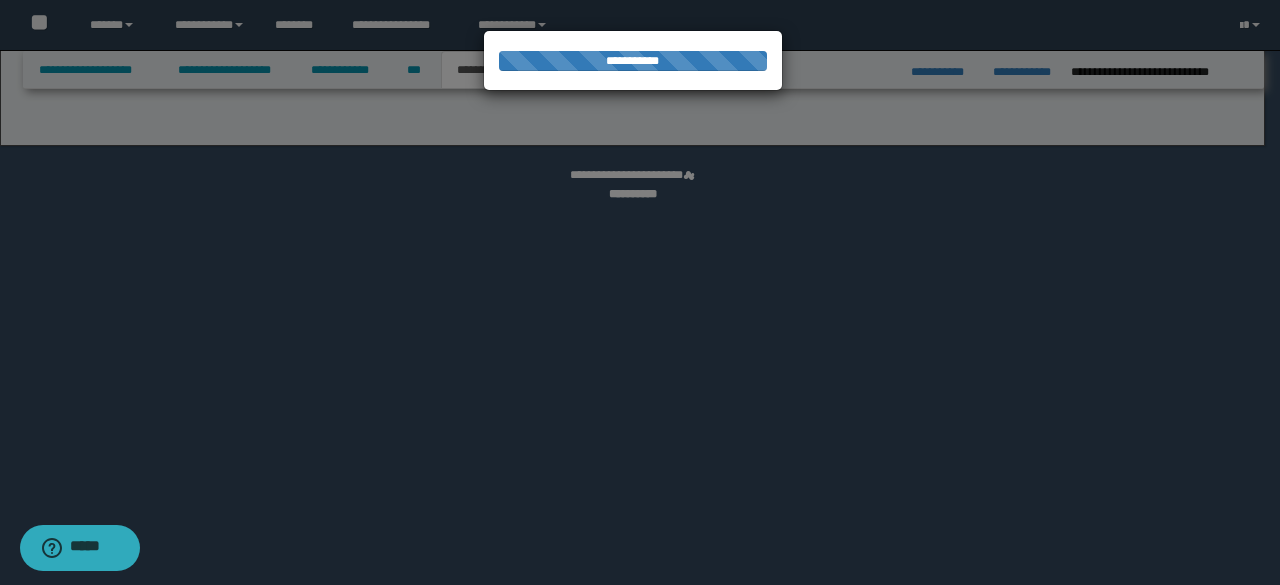 select on "*" 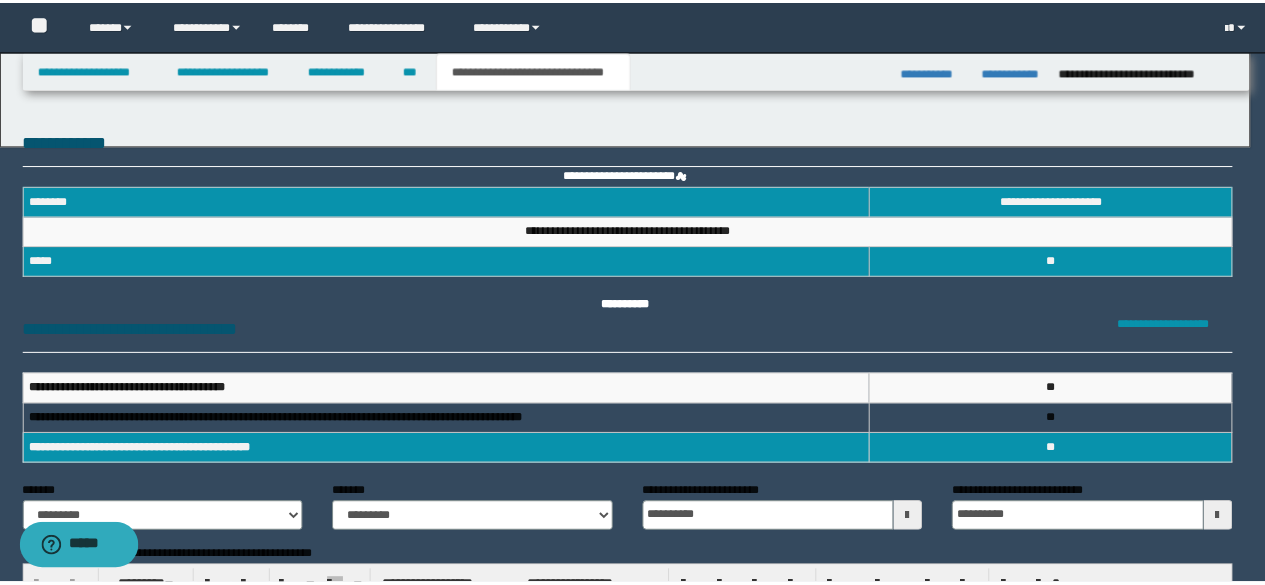 scroll, scrollTop: 0, scrollLeft: 0, axis: both 